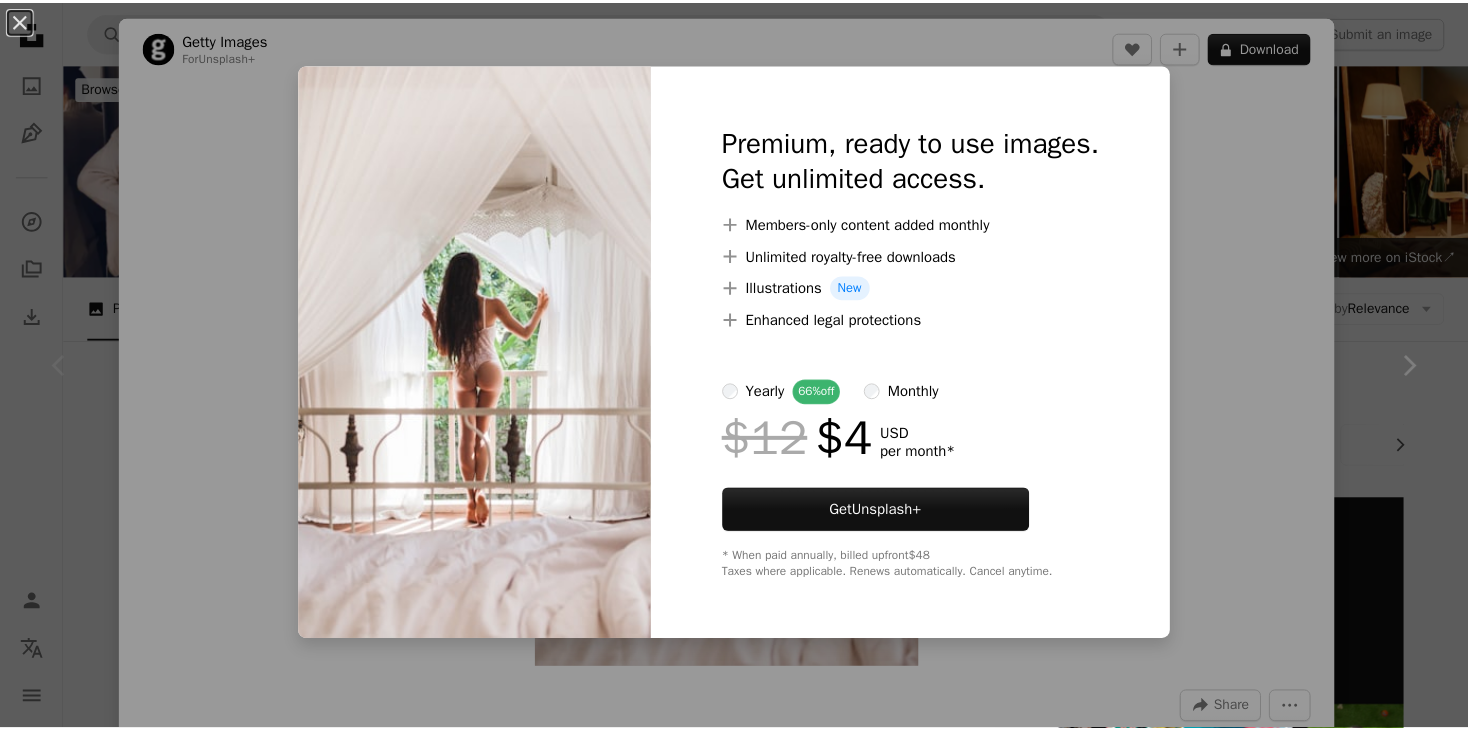 scroll, scrollTop: 372, scrollLeft: 0, axis: vertical 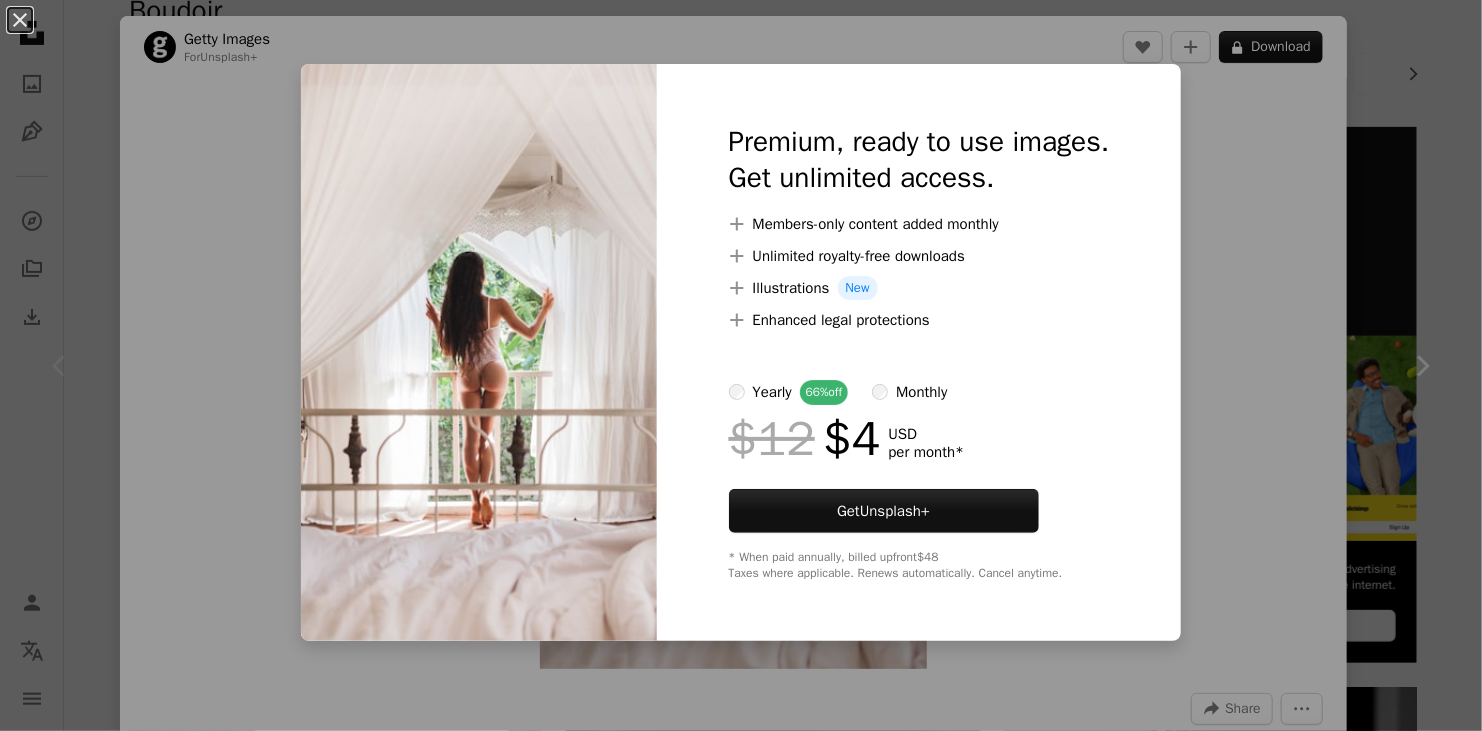 click on "An X shape Premium, ready to use images. Get unlimited access. A plus sign Members-only content added monthly A plus sign Unlimited royalty-free downloads A plus sign Illustrations  New A plus sign Enhanced legal protections yearly 66%  off monthly $12   $4 USD per month * Get  Unsplash+ * When paid annually, billed upfront  $48 Taxes where applicable. Renews automatically. Cancel anytime." at bounding box center (741, 365) 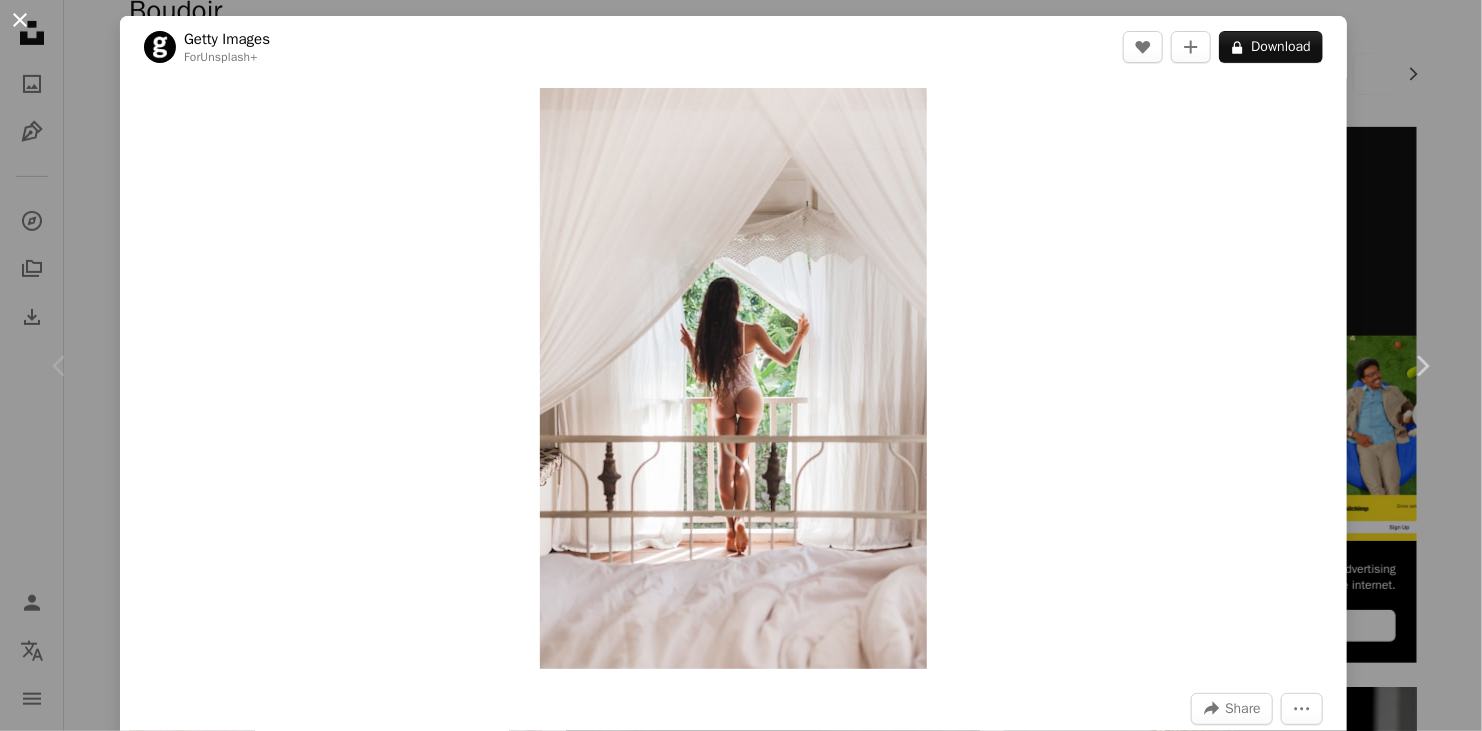 click on "An X shape" at bounding box center [20, 20] 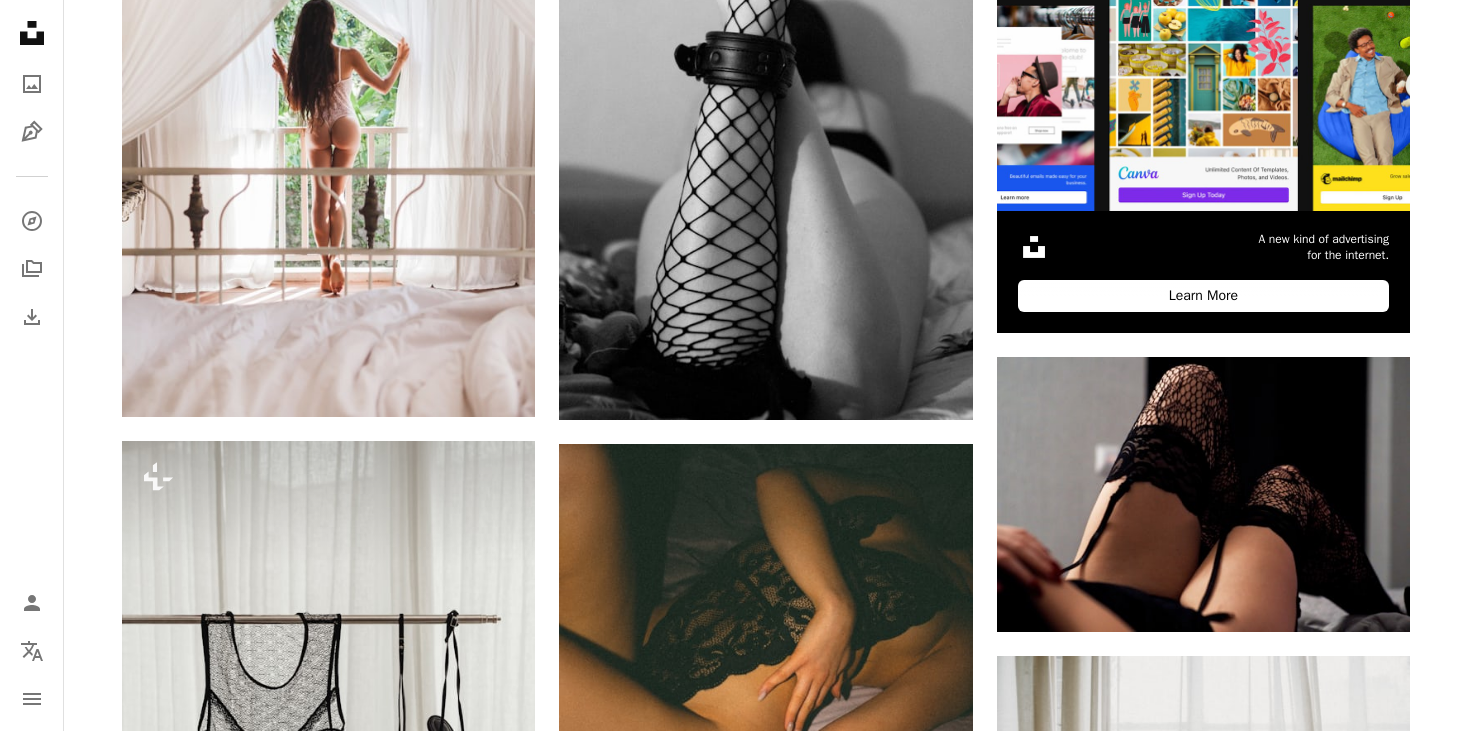 scroll, scrollTop: 478, scrollLeft: 0, axis: vertical 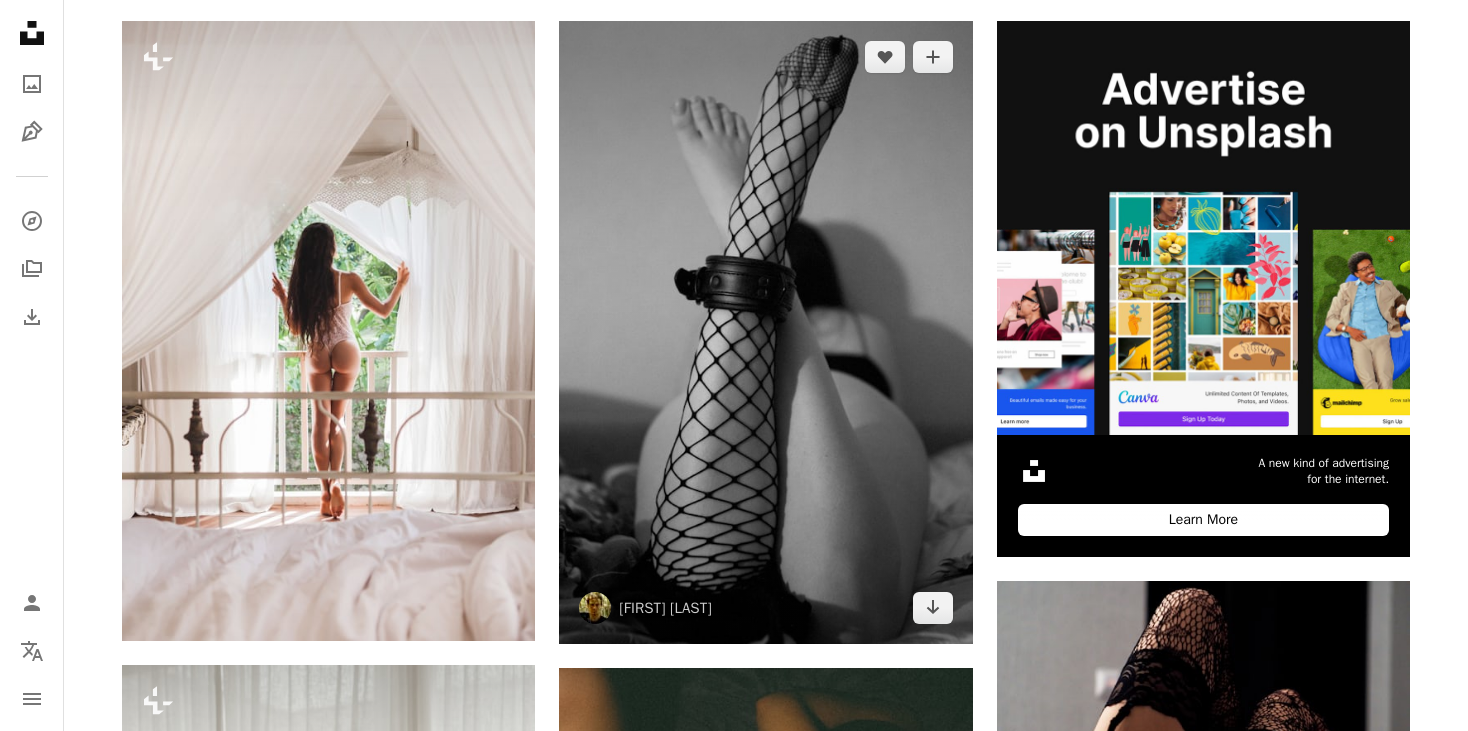 click at bounding box center (765, 332) 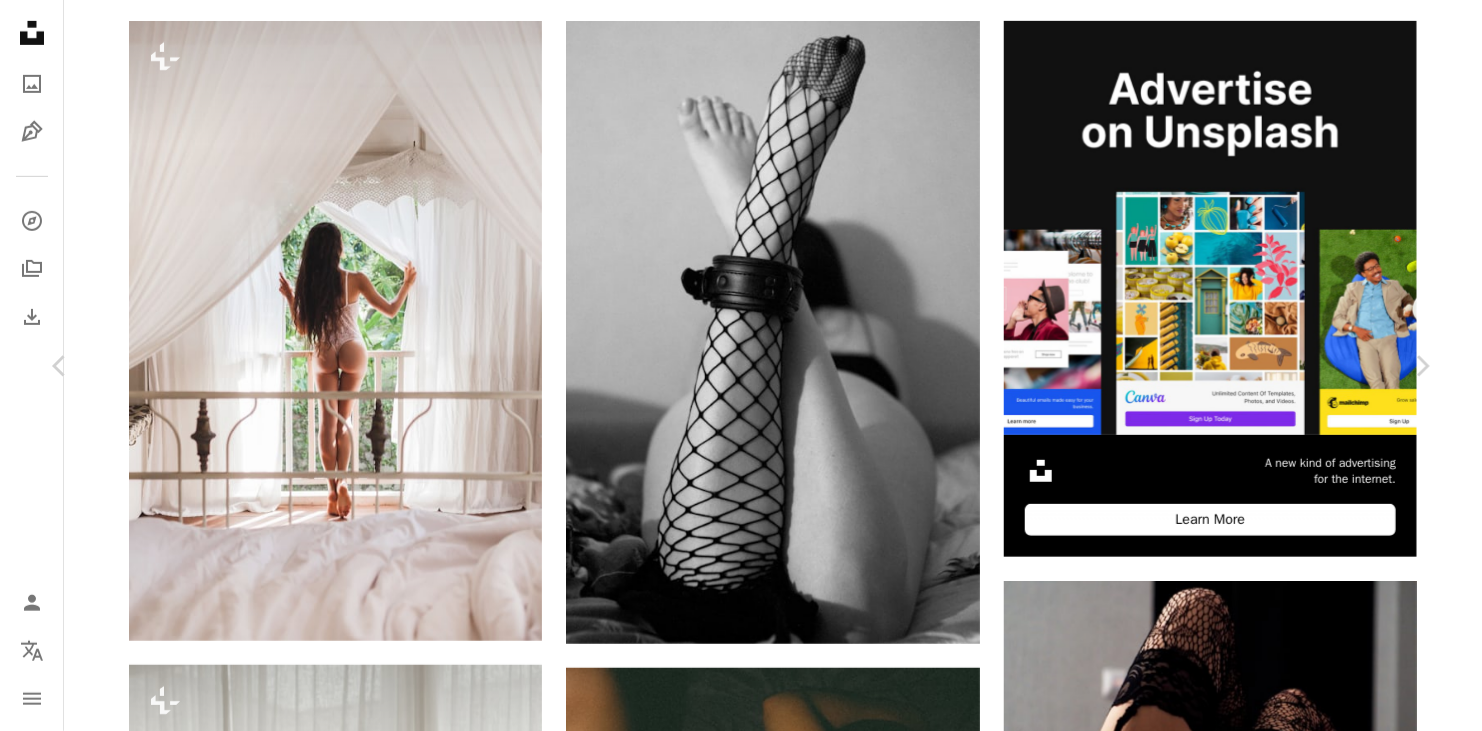 click on "Chevron down" 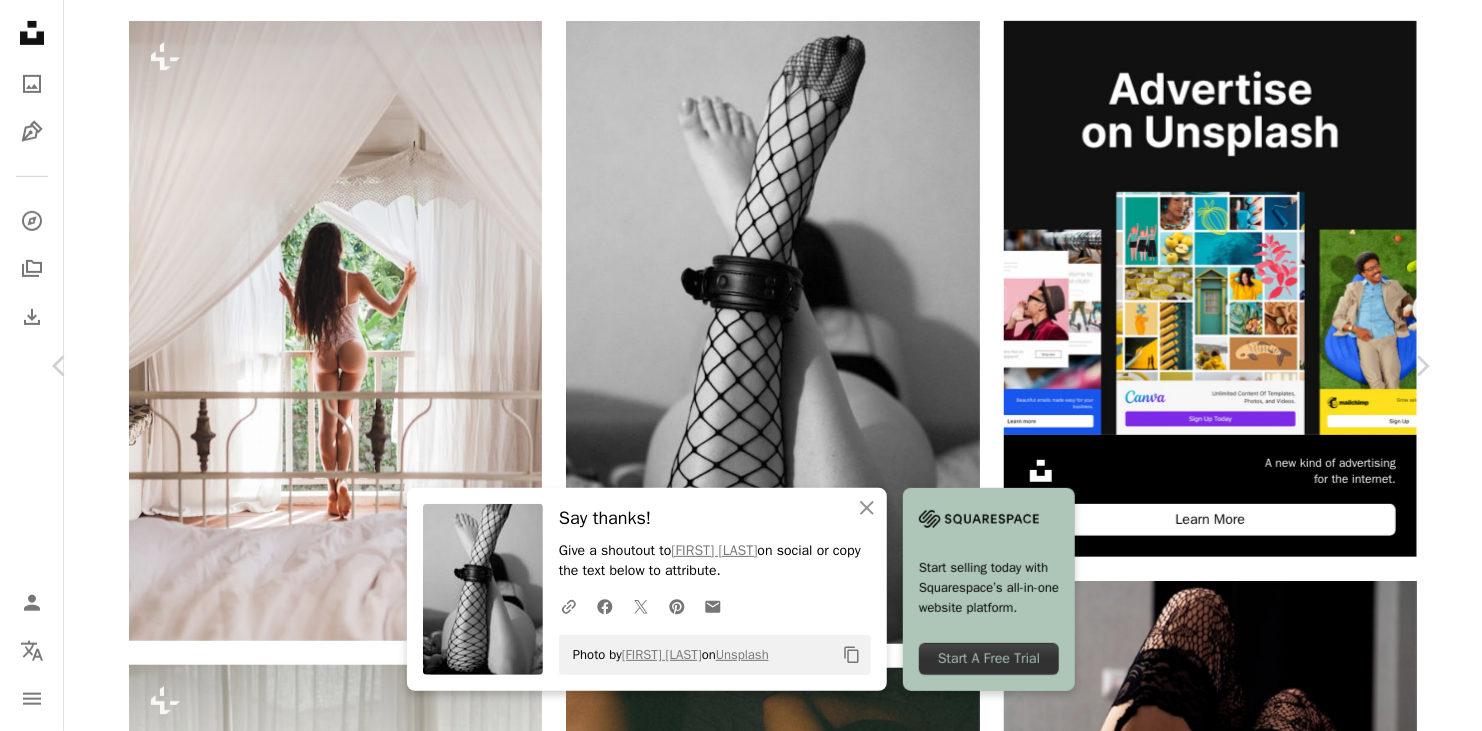 click on "An X shape Chevron left Chevron right An X shape Close Say thanks! Give a shoutout to  [FIRST] [LAST]  on social or copy the text below to attribute. A URL sharing icon (chains) Facebook icon X (formerly Twitter) icon Pinterest icon An envelope Photo by  [FIRST] [LAST]  on  Unsplash
Copy content Start selling today with Squarespace’s all-in-one website platform. Start A Free Trial [FIRST] [LAST] labunsky A heart A plus sign Download free Chevron down Zoom in Views 7,990,541 Downloads 44,629 A forward-right arrow Share Info icon Info More Actions One leg is cuffed, the other is free. Which one suits her more? Calendar outlined Published on  January 14, 2020 Camera FUJIFILM, X-E1 Safety Free to use under the  Unsplash License naked woman girl female underwear freedom body feet apparel boudoir different bdsm abuse legs symmetry fetish stocking submission cuffs human Free pictures Browse premium related images on iStock  |  Save 20% with code UNSPLASH20 View more on iStock  ↗ Related images A heart" at bounding box center (741, 5013) 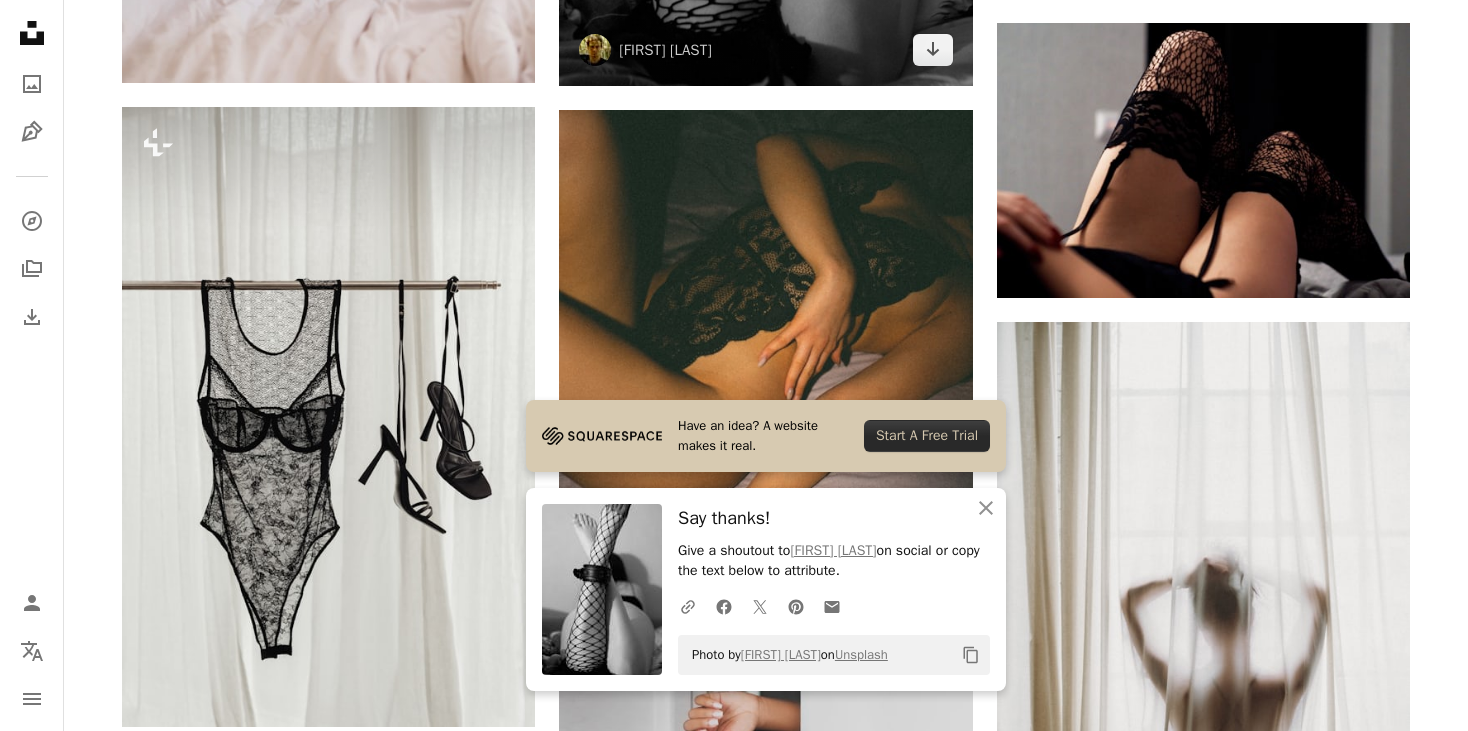 scroll, scrollTop: 1036, scrollLeft: 0, axis: vertical 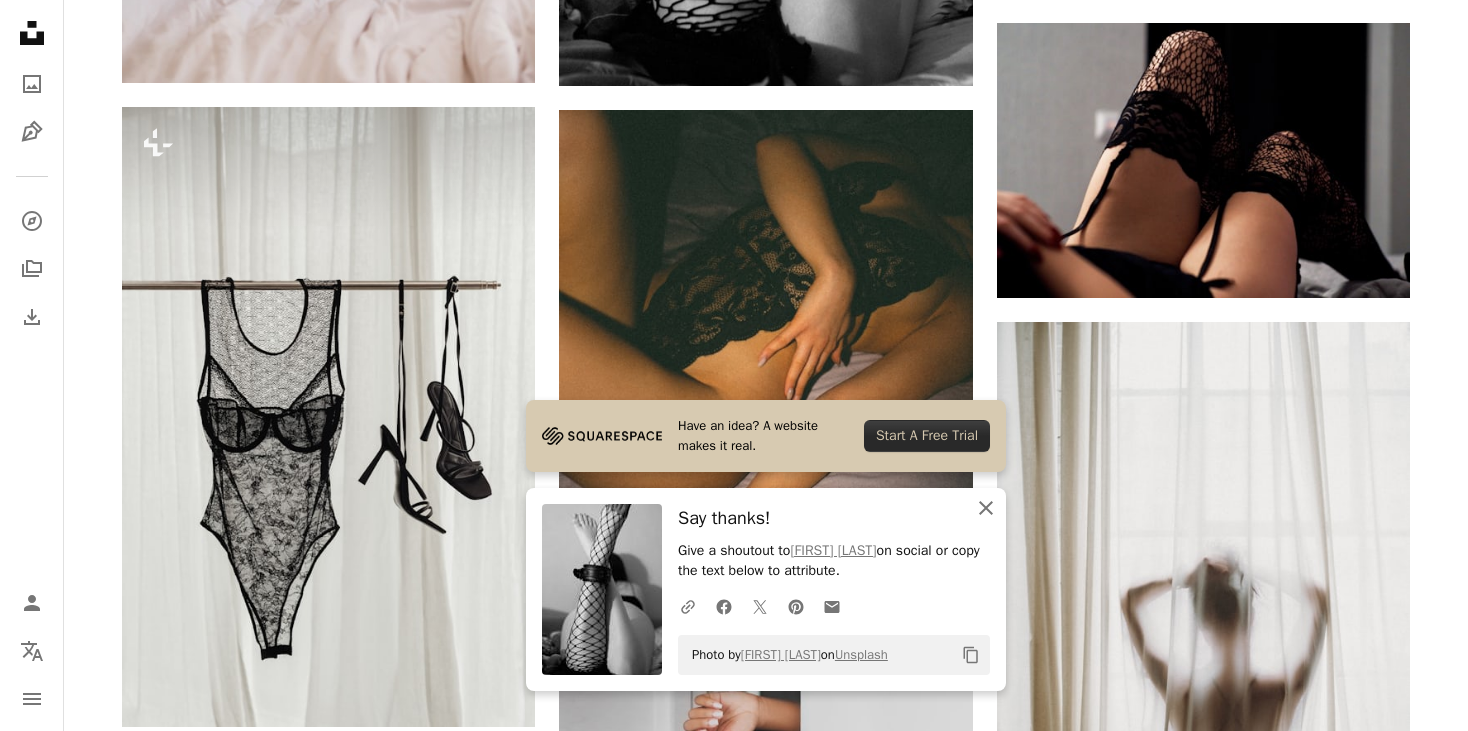 click on "An X shape" 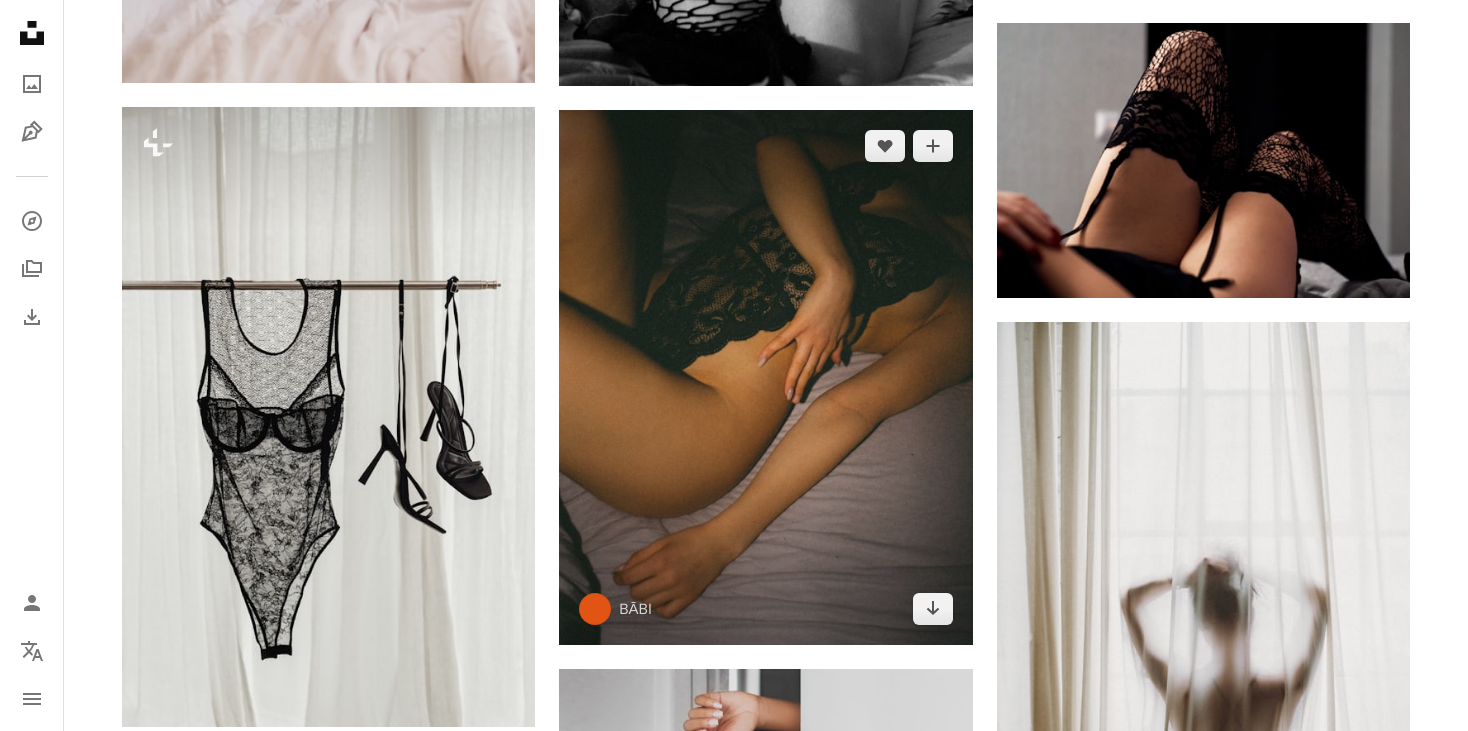 click at bounding box center (765, 377) 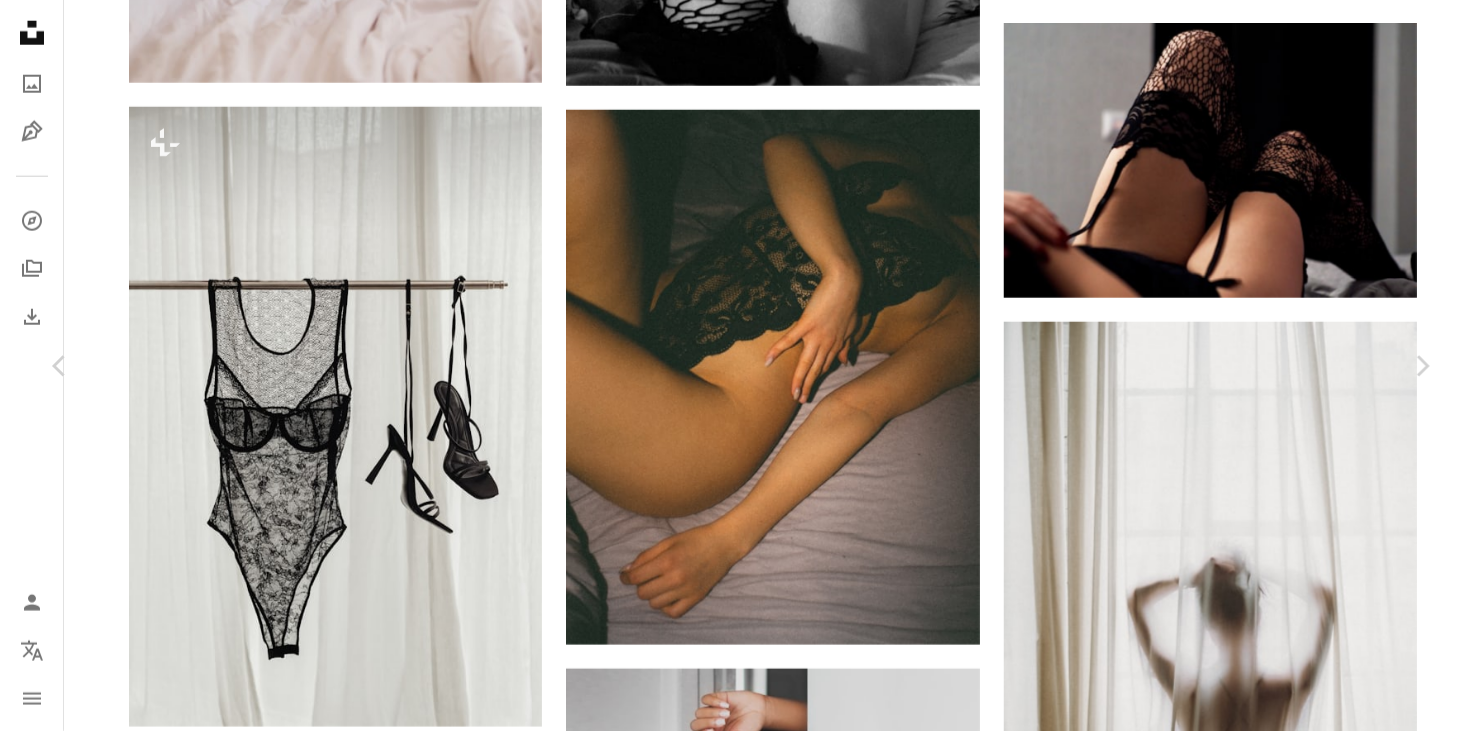 drag, startPoint x: 857, startPoint y: 369, endPoint x: 1307, endPoint y: 51, distance: 551.0209 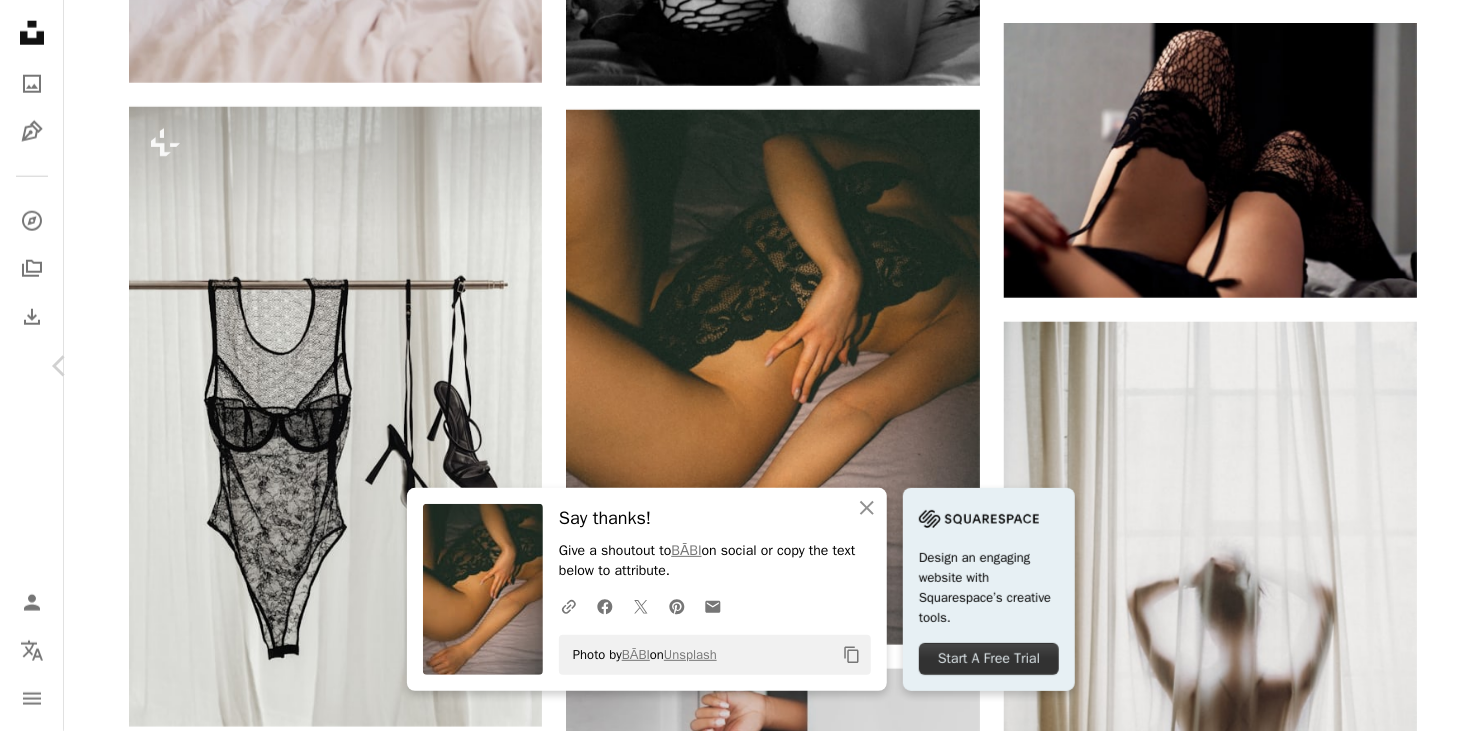 click on "Chevron right" at bounding box center [1422, 366] 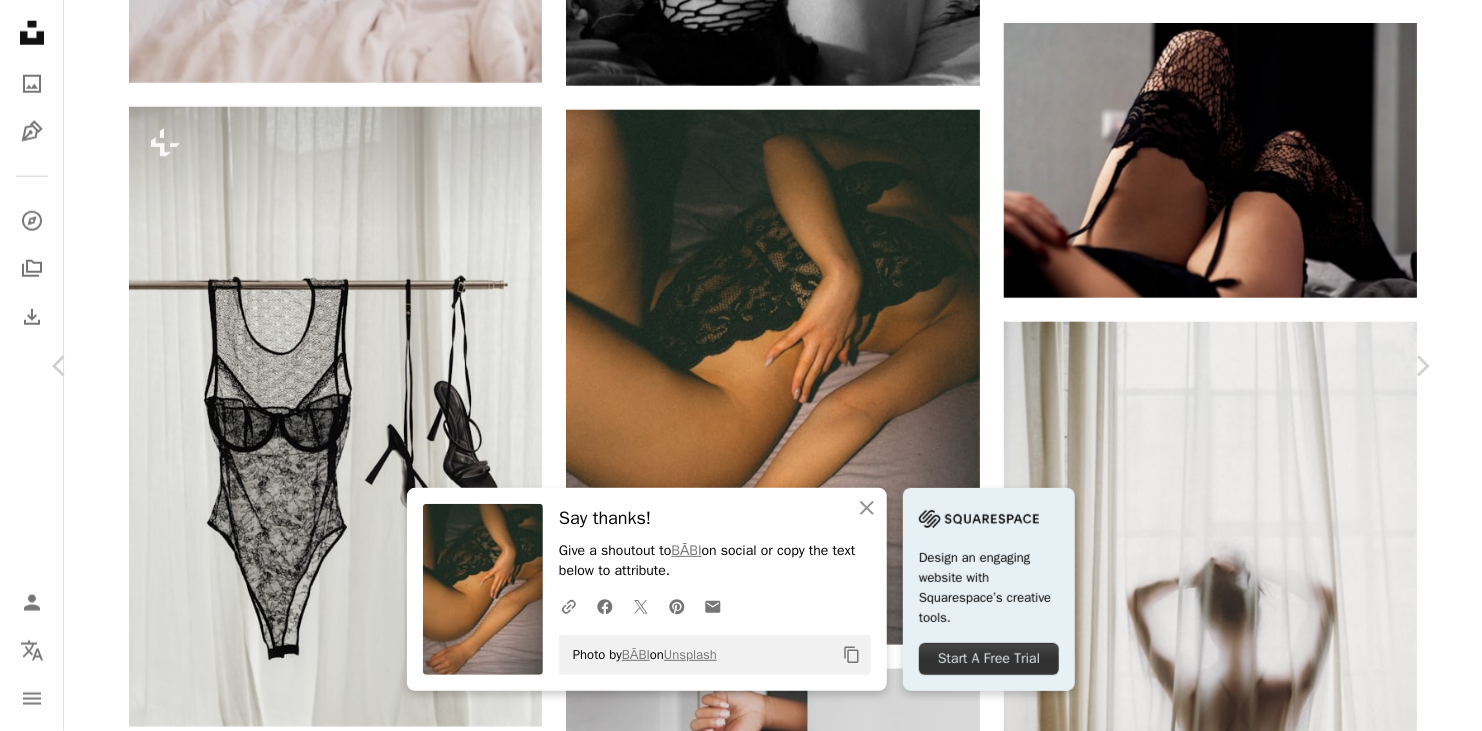 click on "Chevron down" 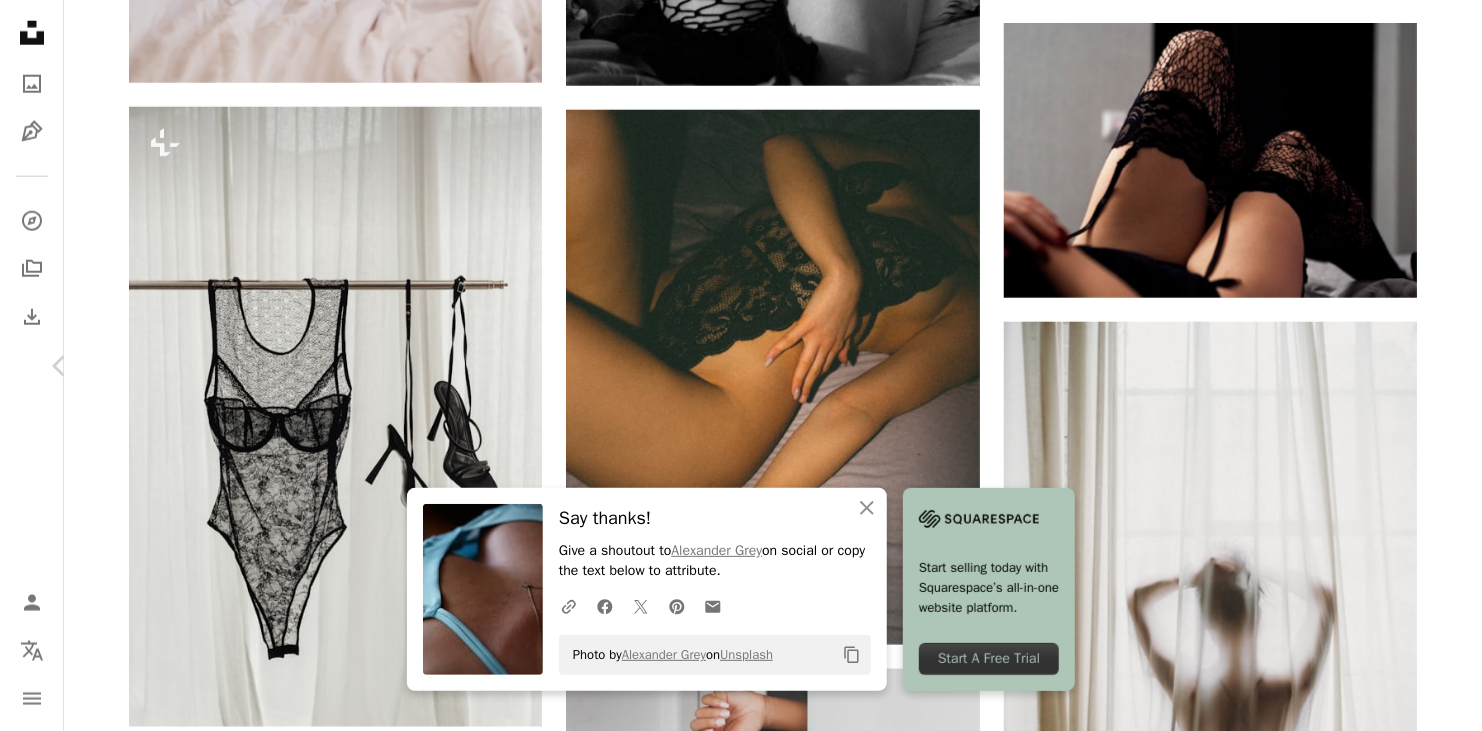 click on "Chevron right" 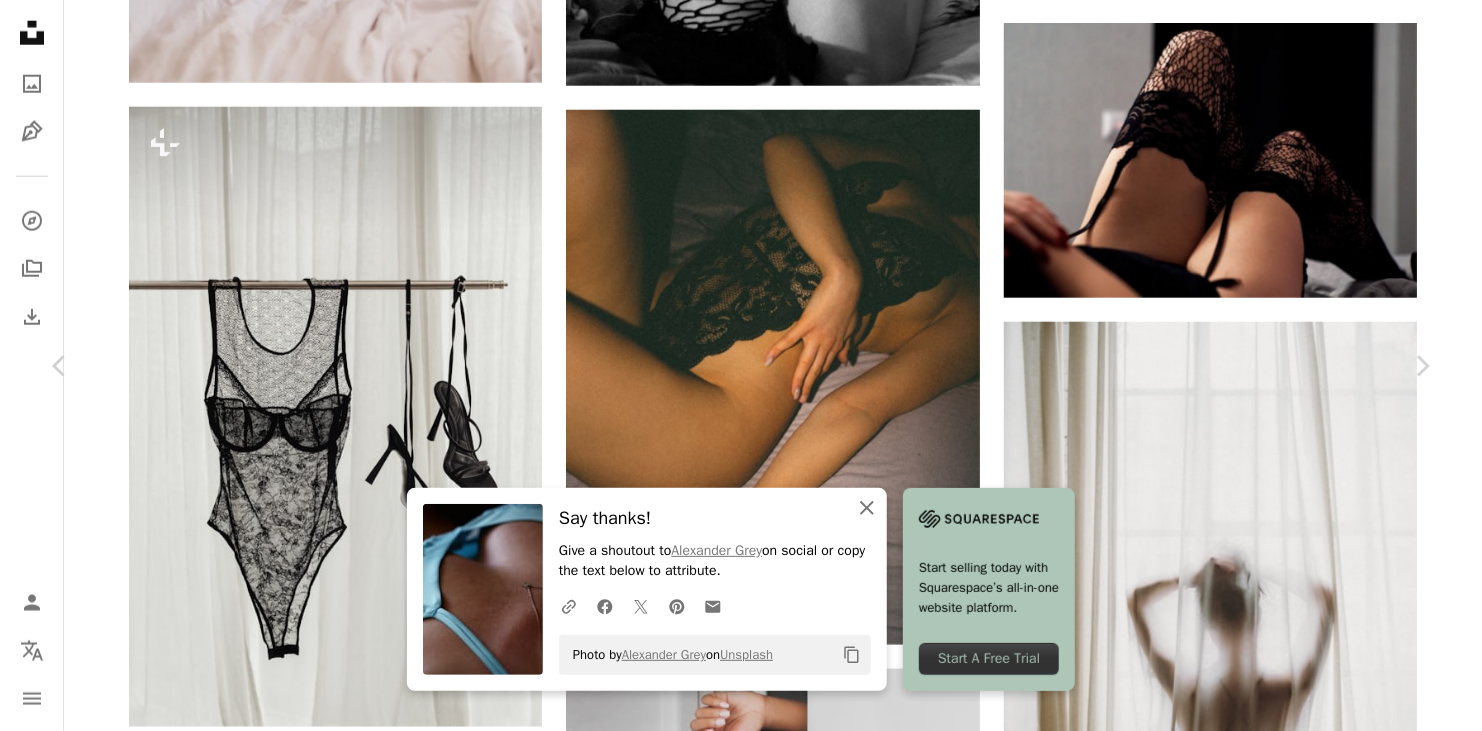 click on "An X shape" 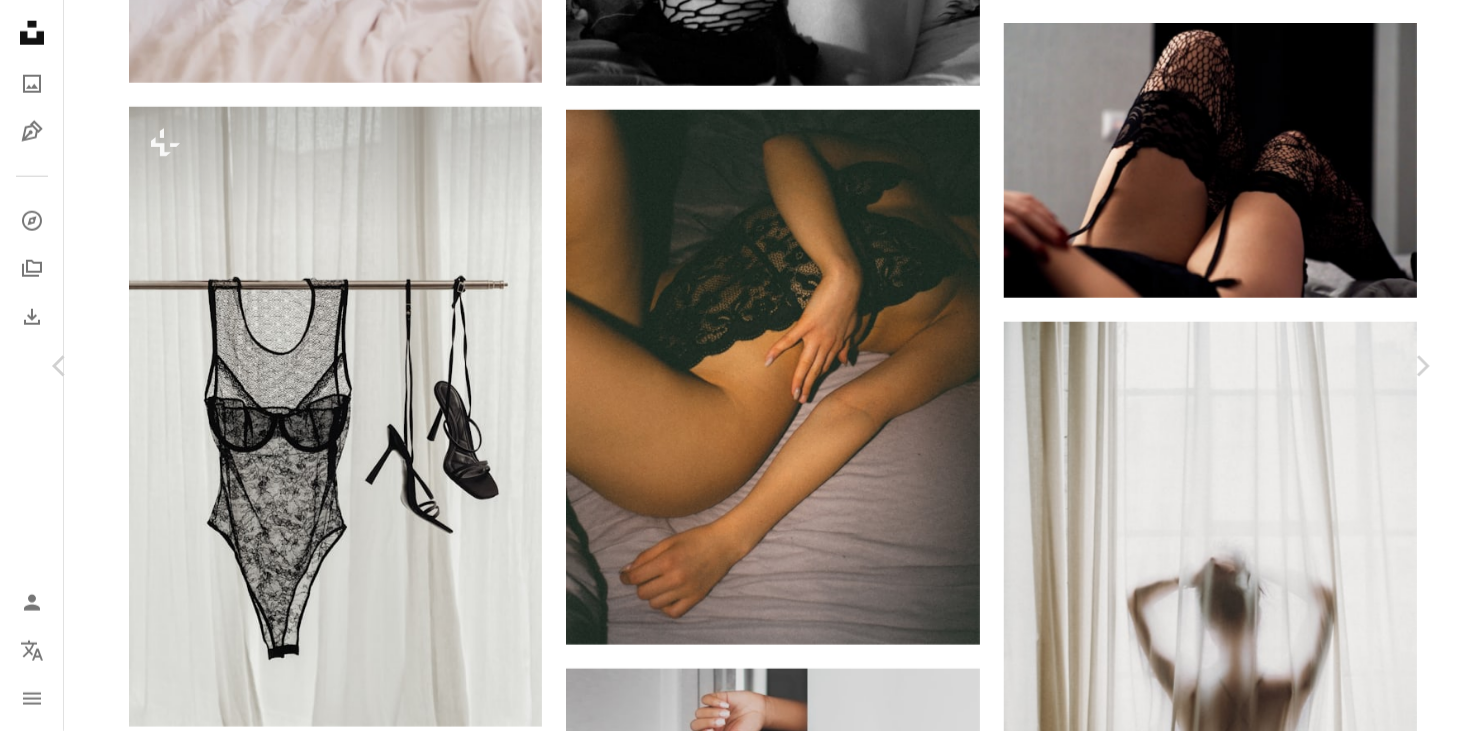 click on "Chevron down" 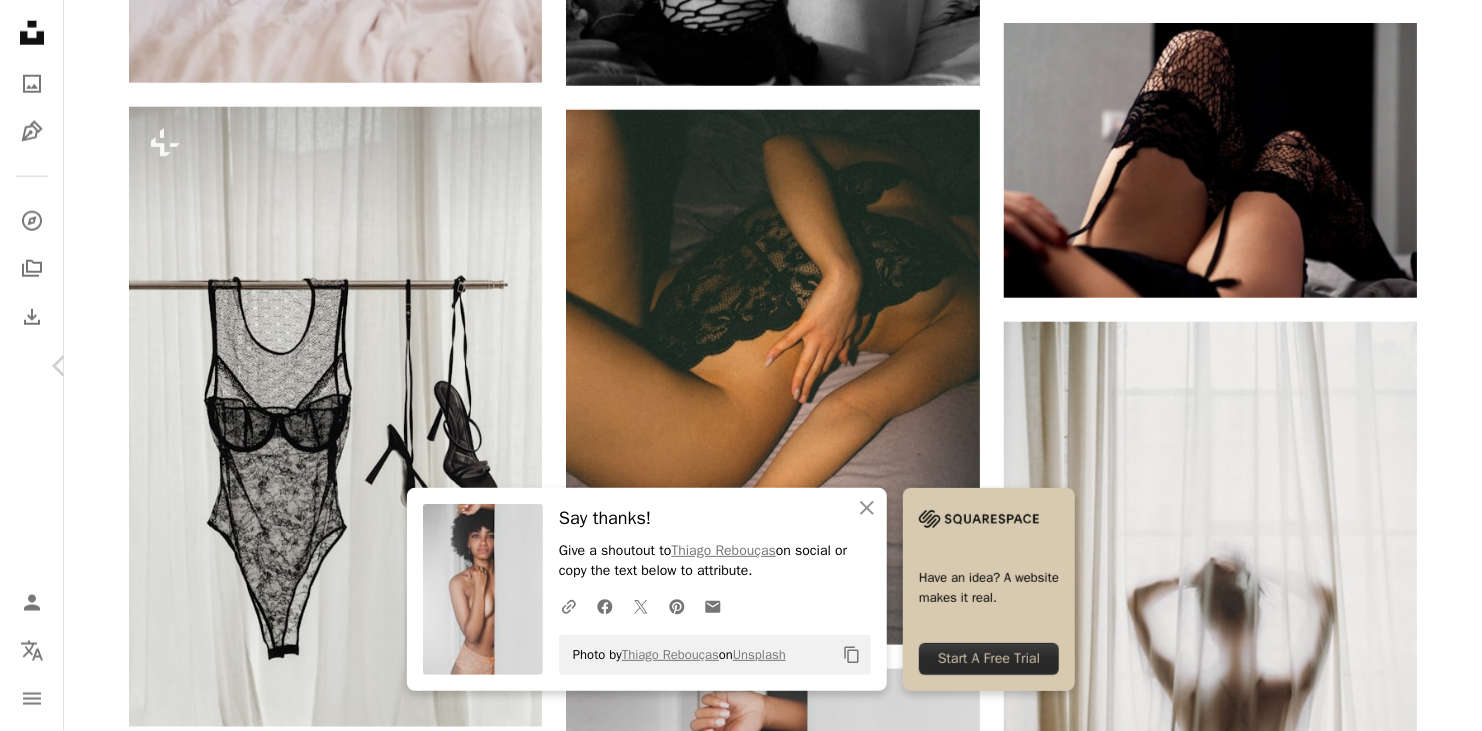 click on "Chevron right" 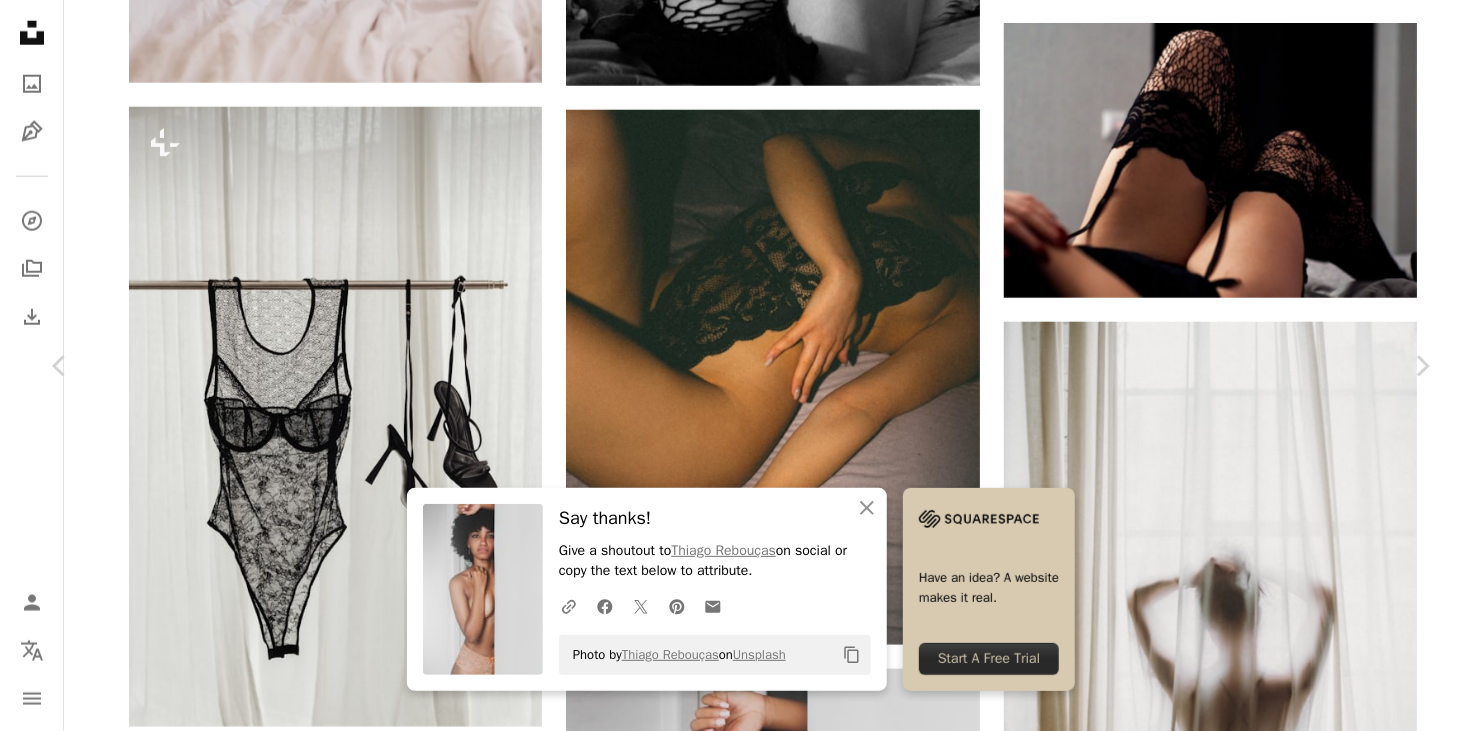 click on "Chevron down" 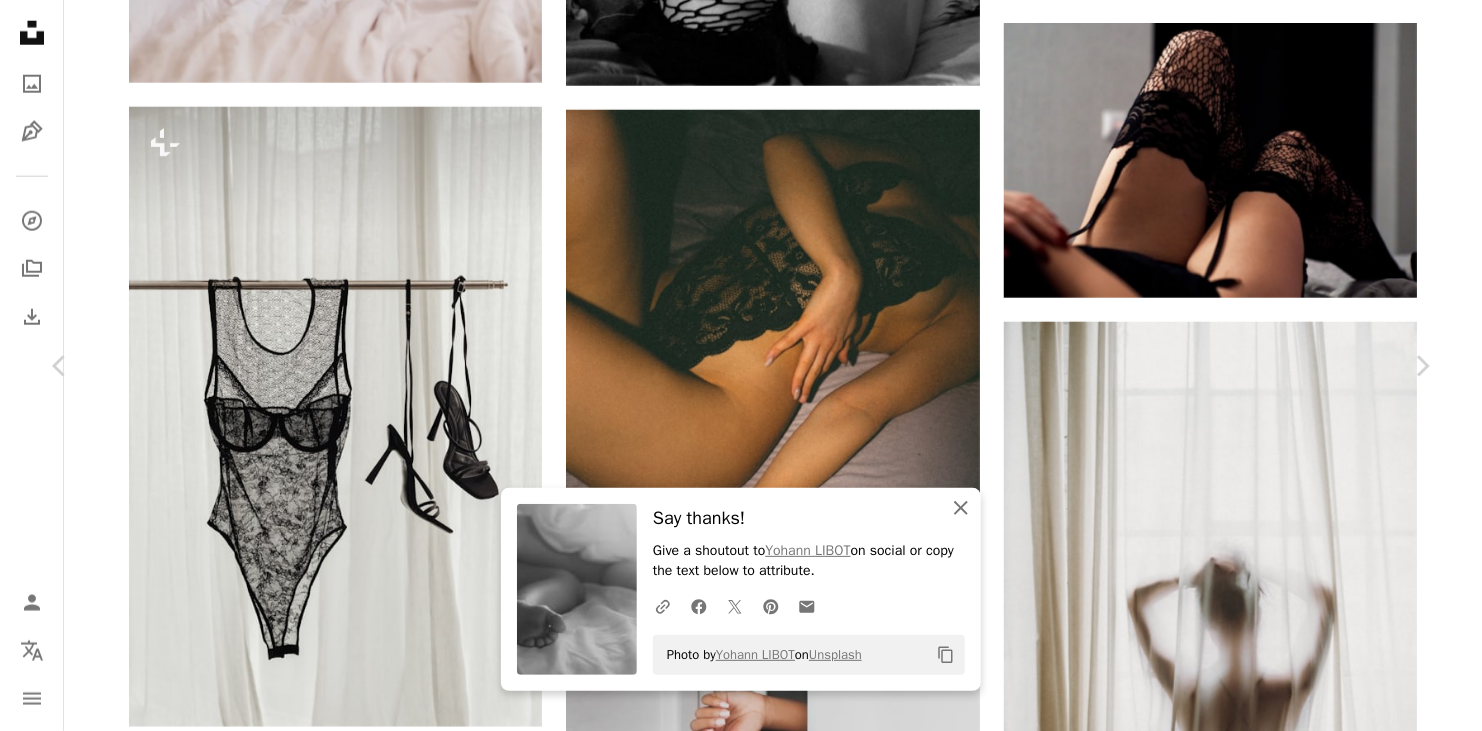 click on "An X shape" 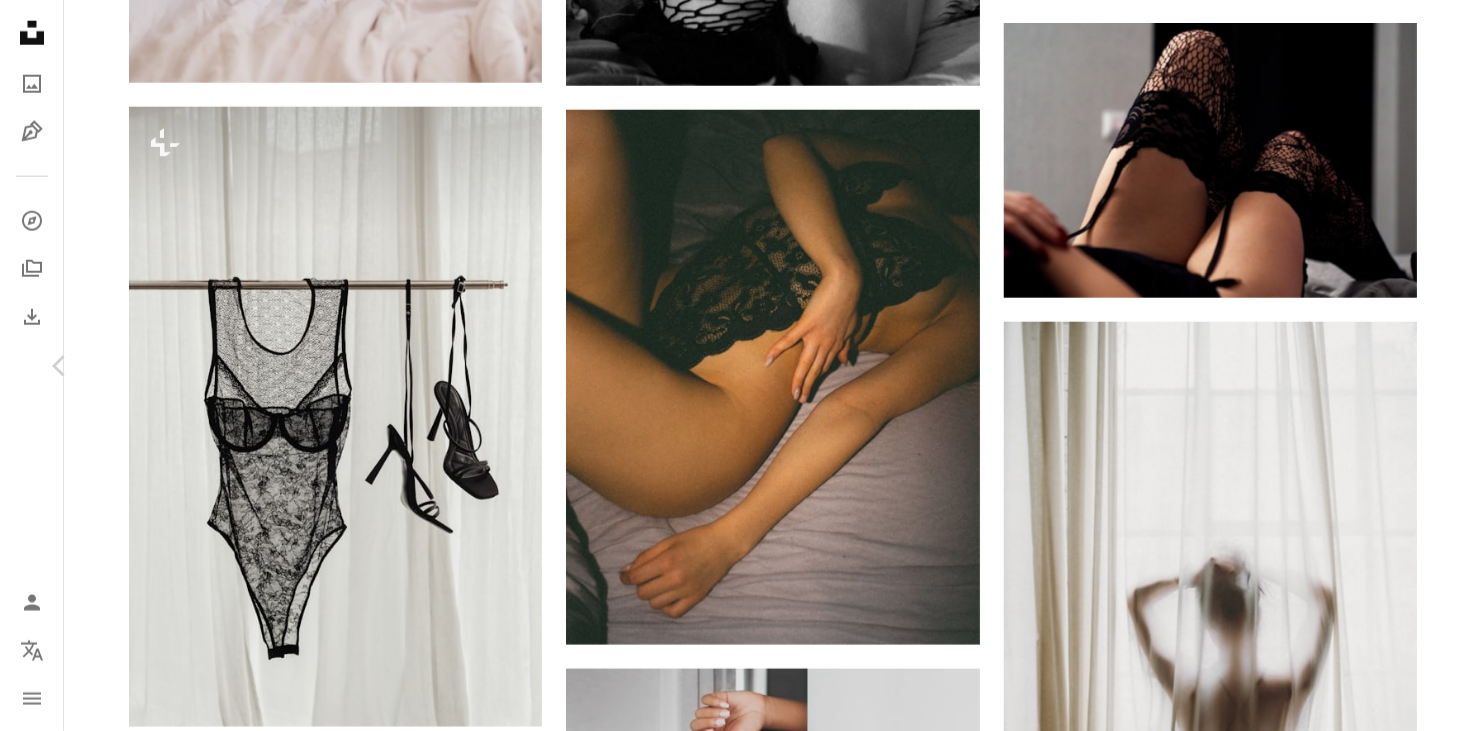 click on "Chevron right" 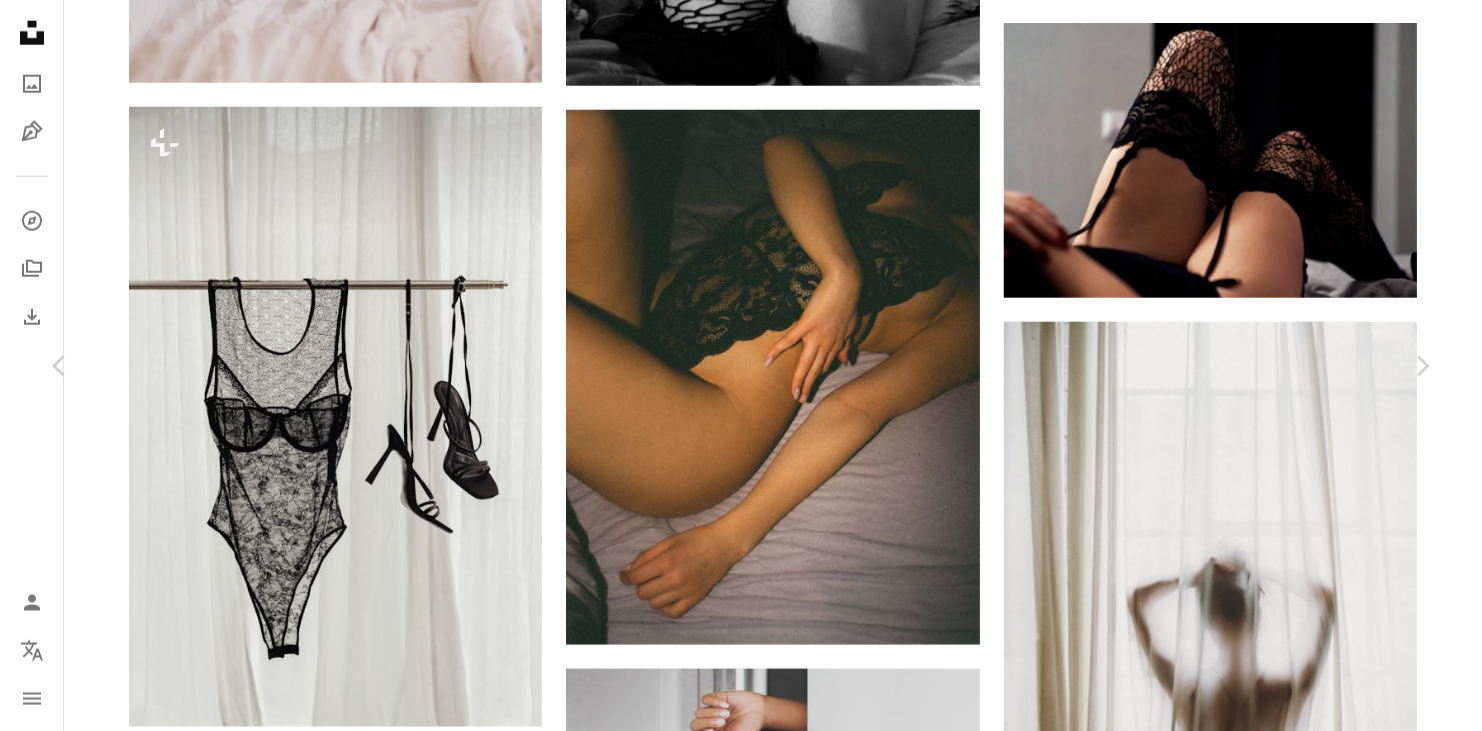 click on "Chevron down" 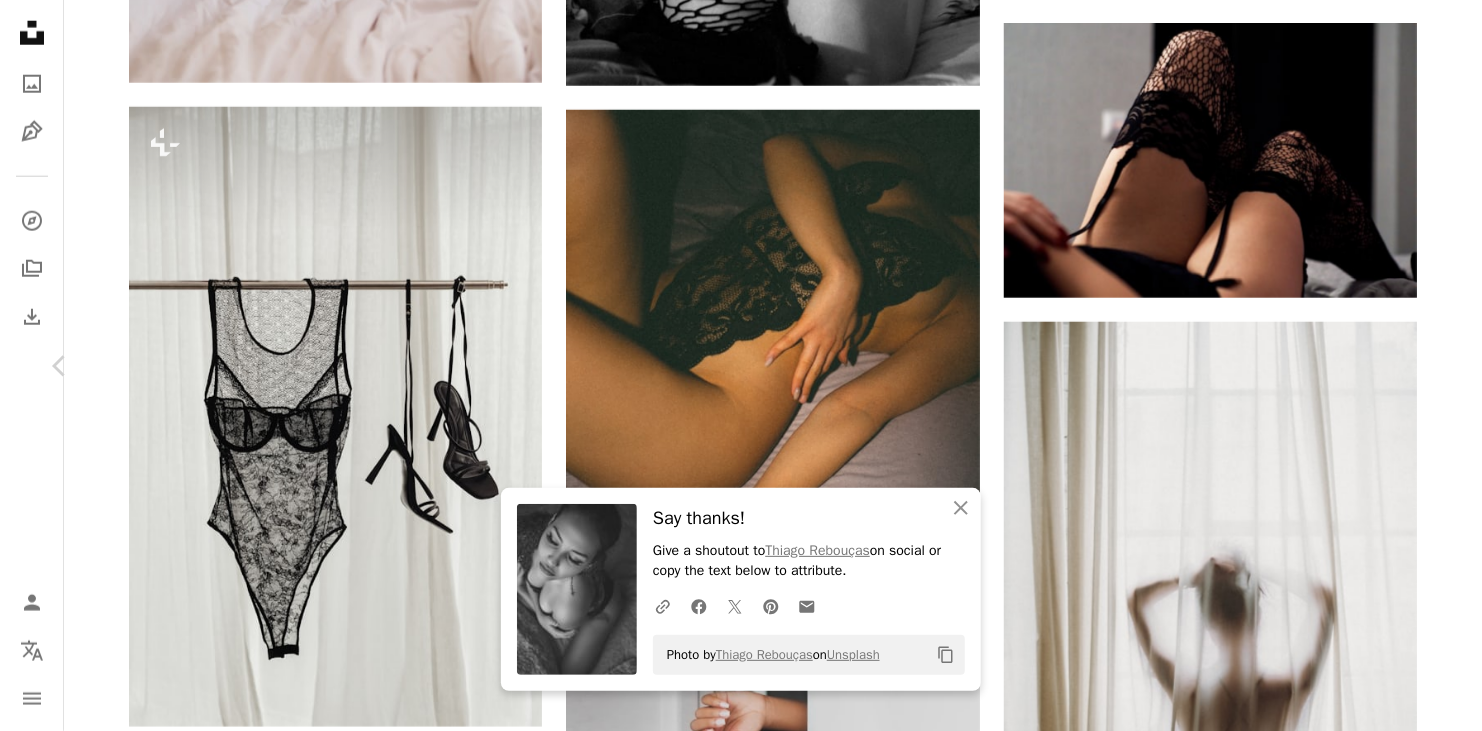 click on "Chevron right" 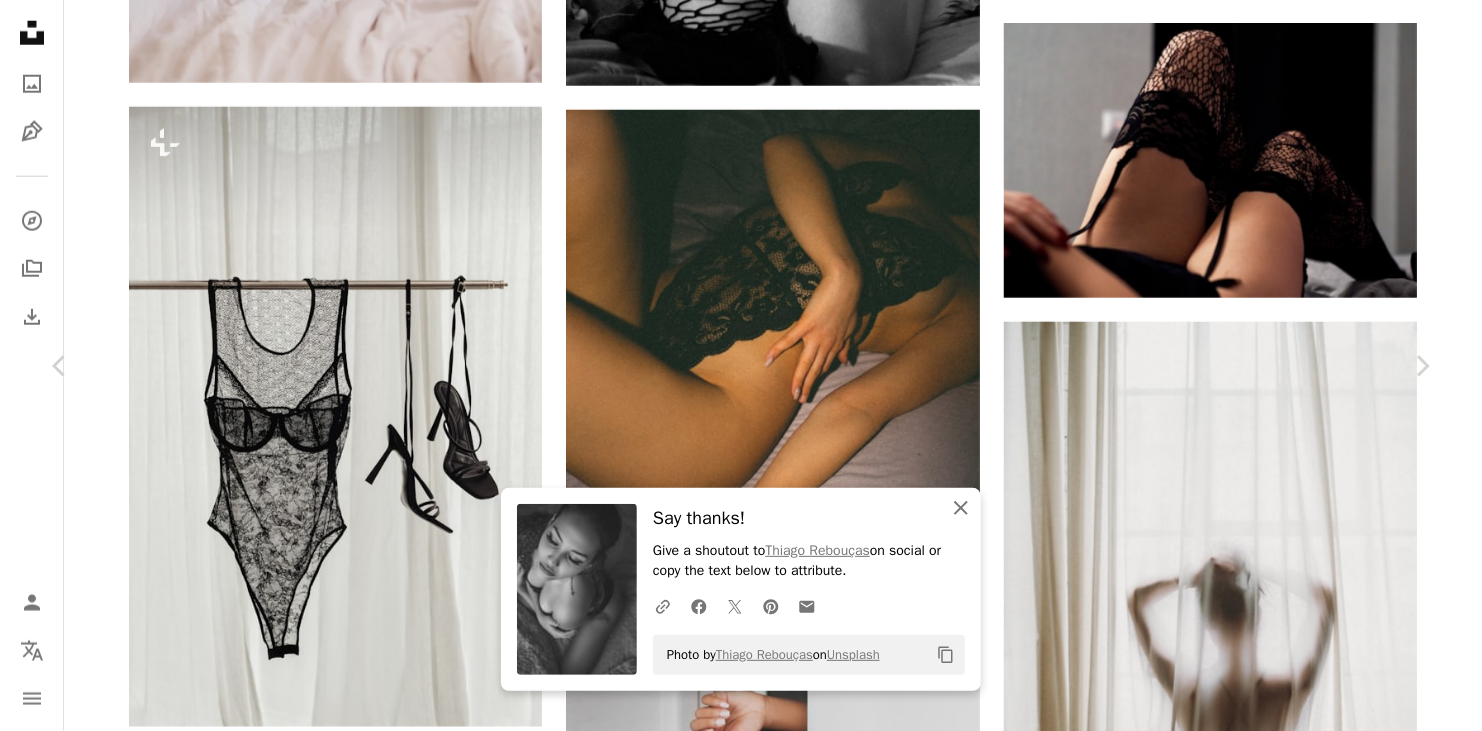 click 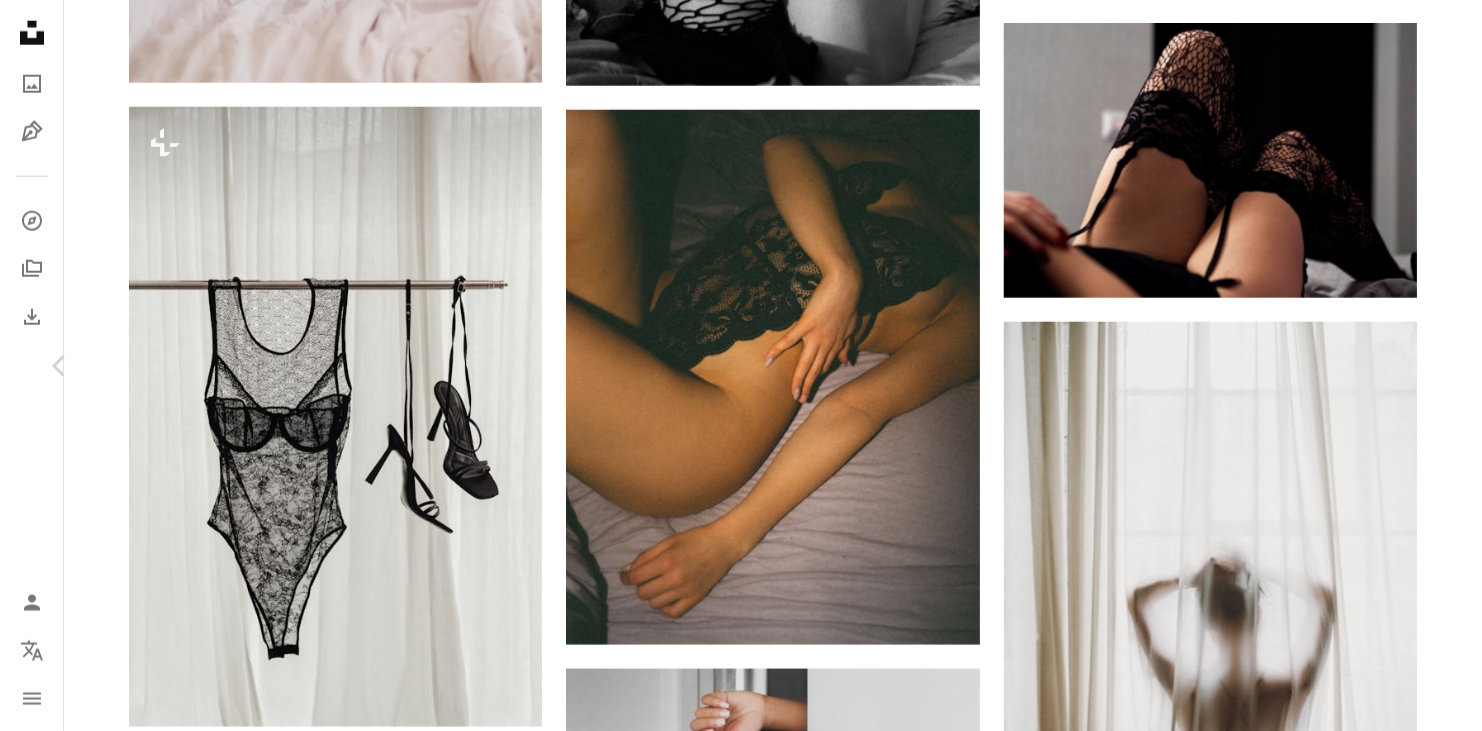 click on "Chevron right" 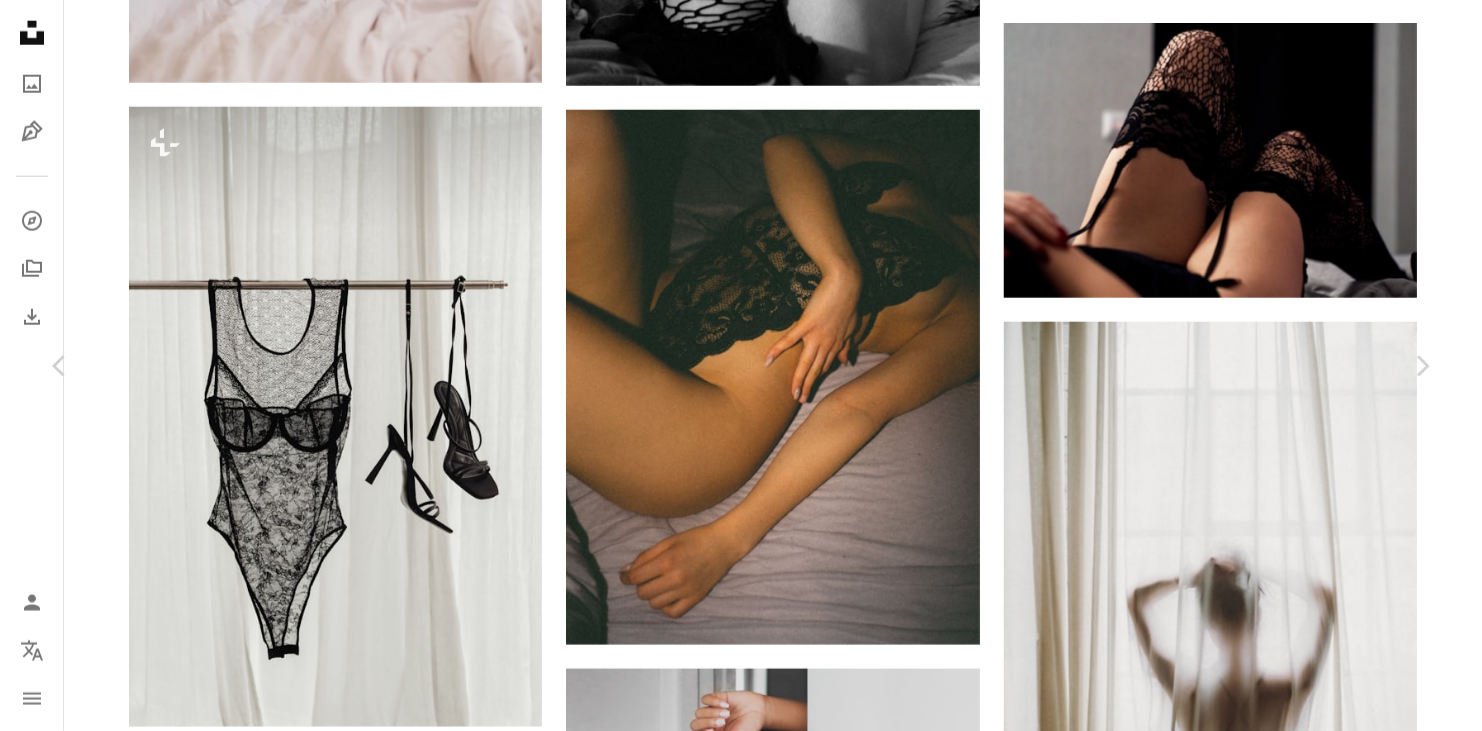click on "An X shape" at bounding box center (20, 20) 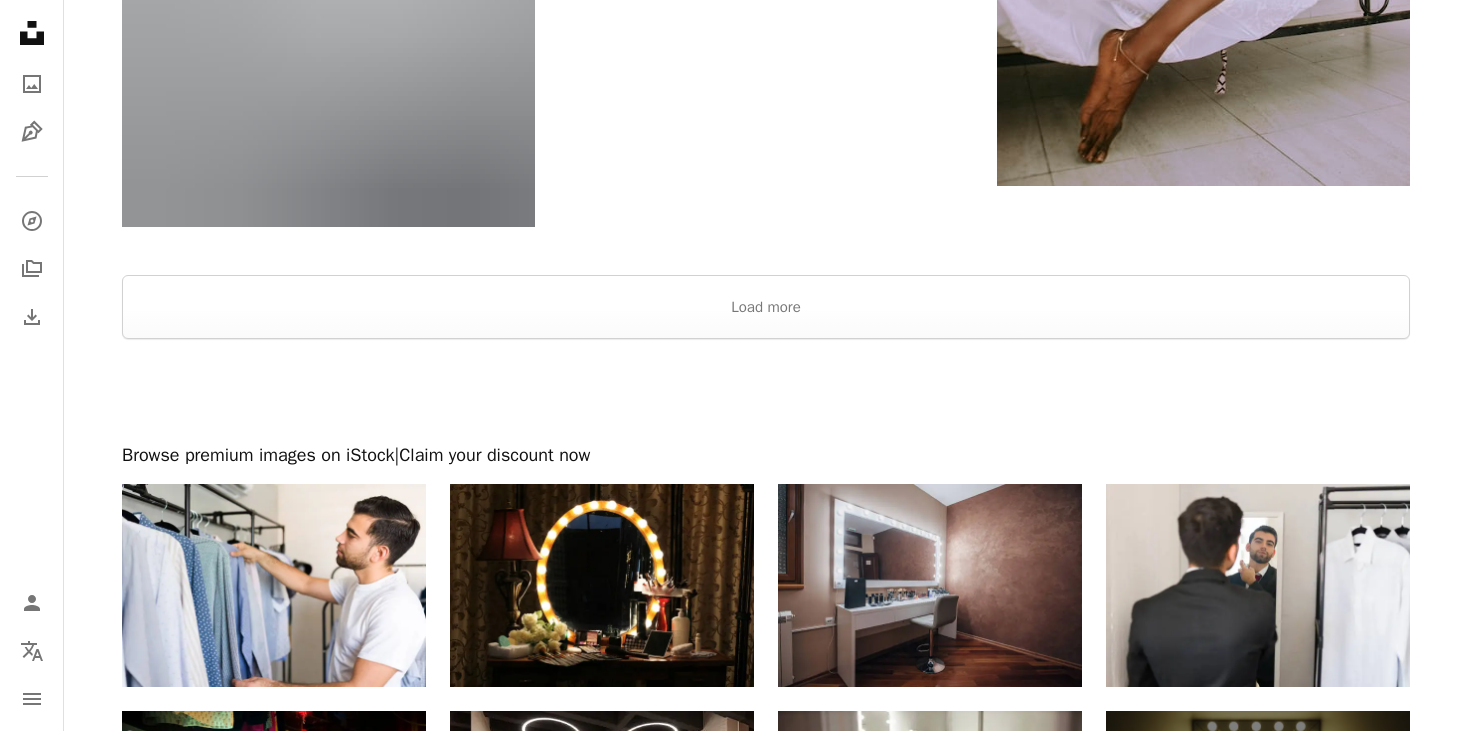 scroll, scrollTop: 7642, scrollLeft: 0, axis: vertical 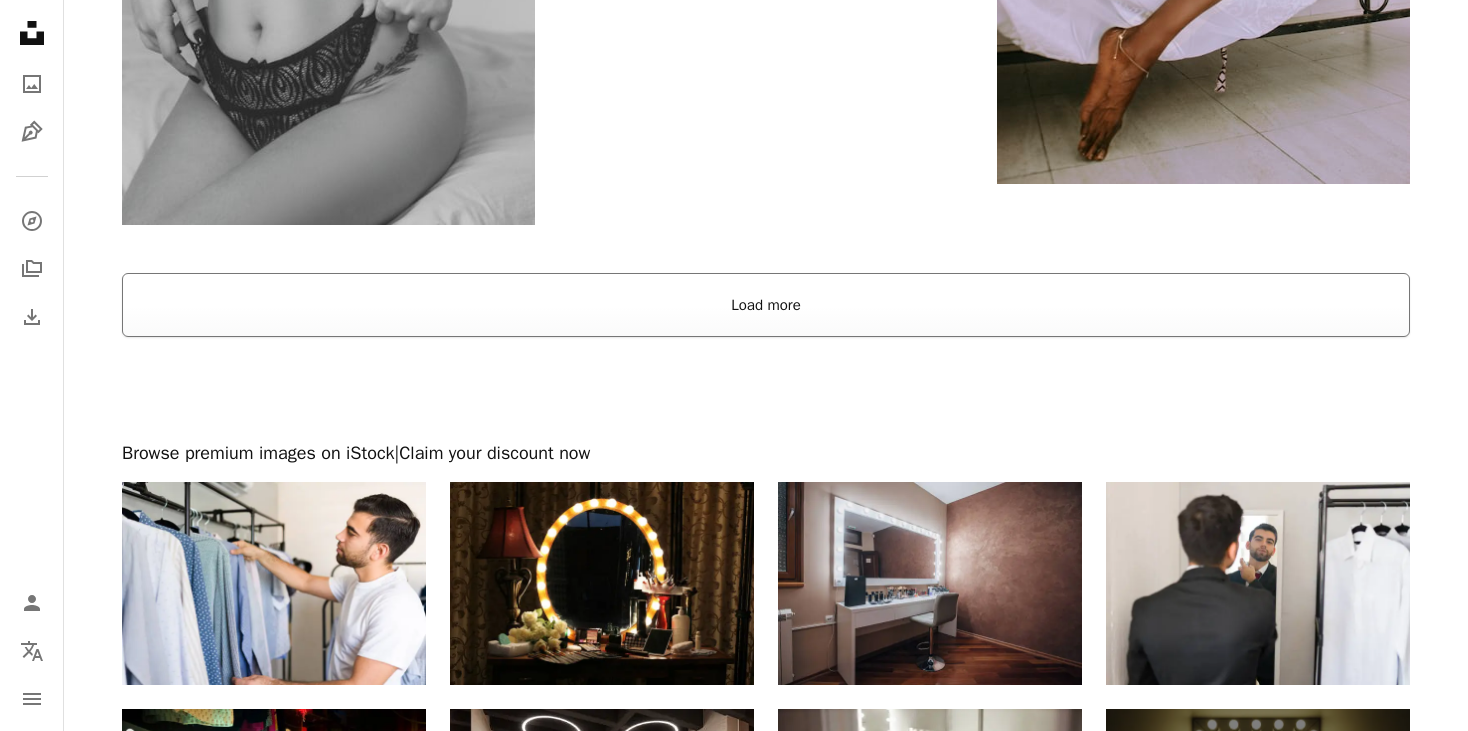 click on "Load more" at bounding box center (766, 305) 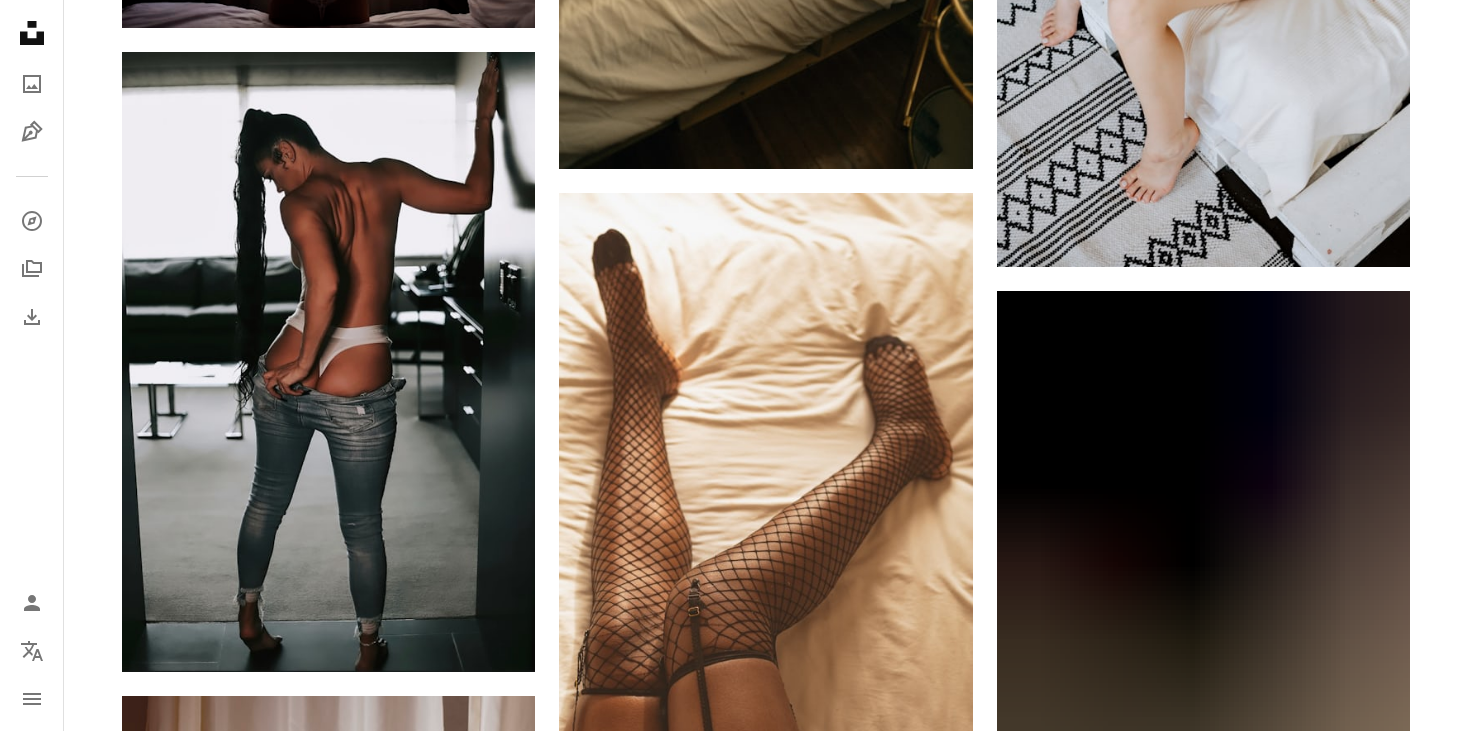 scroll, scrollTop: 8136, scrollLeft: 0, axis: vertical 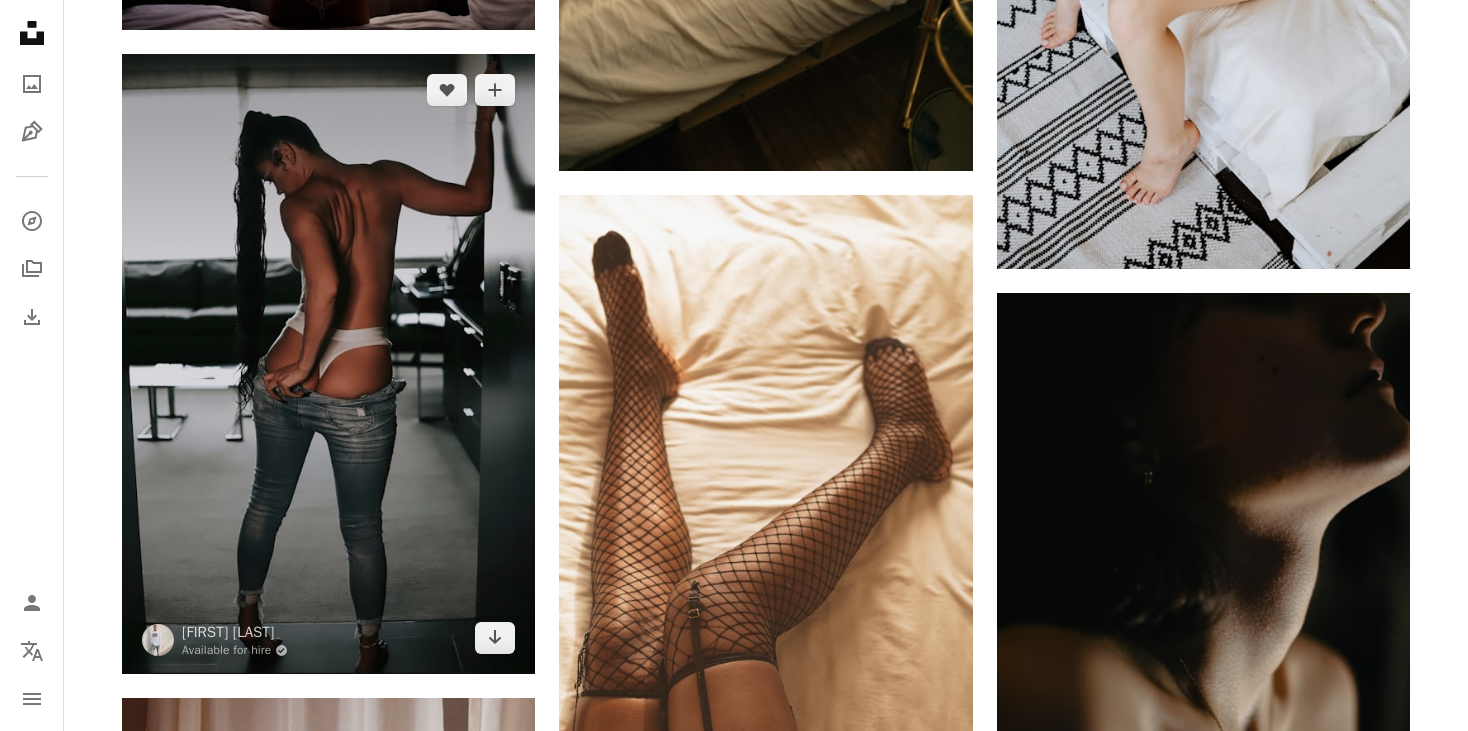 click at bounding box center [328, 364] 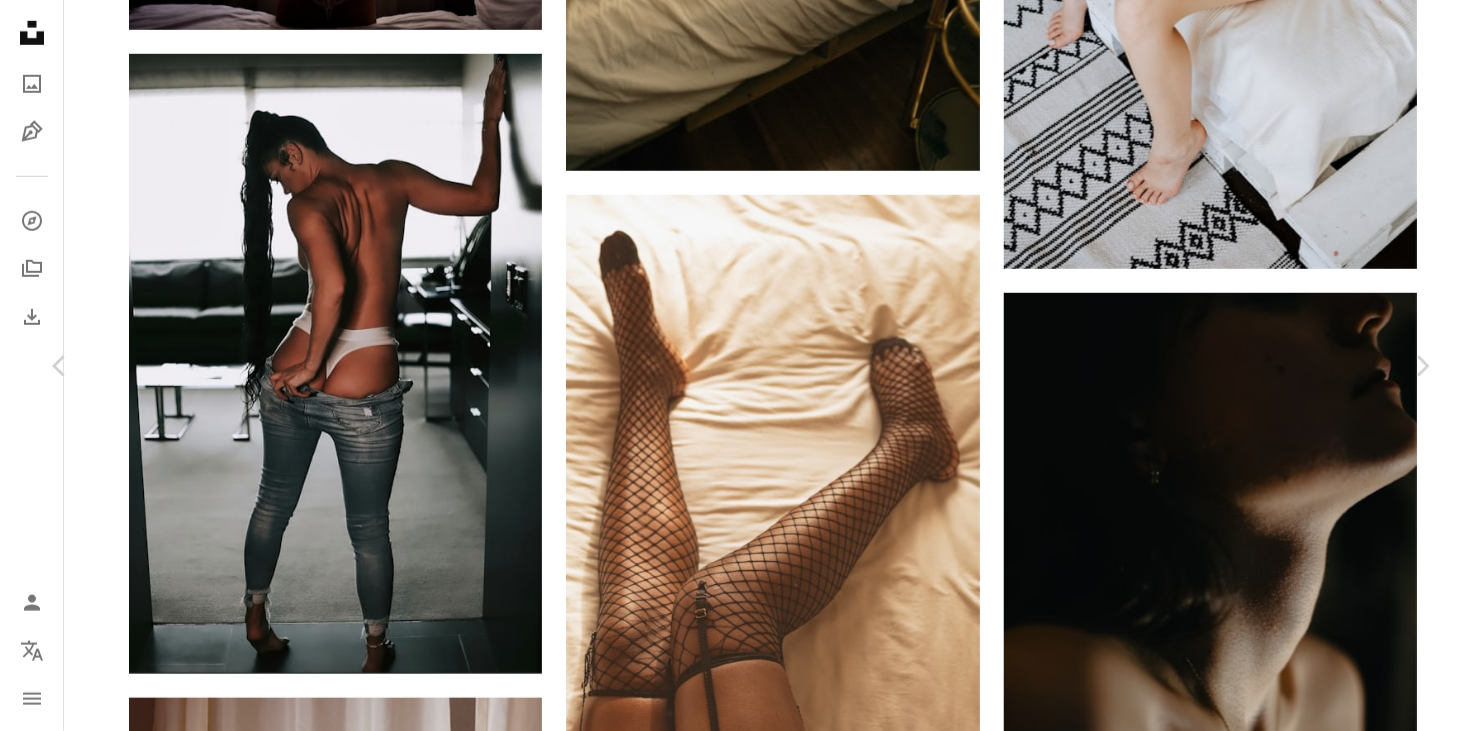 click on "Chevron down" 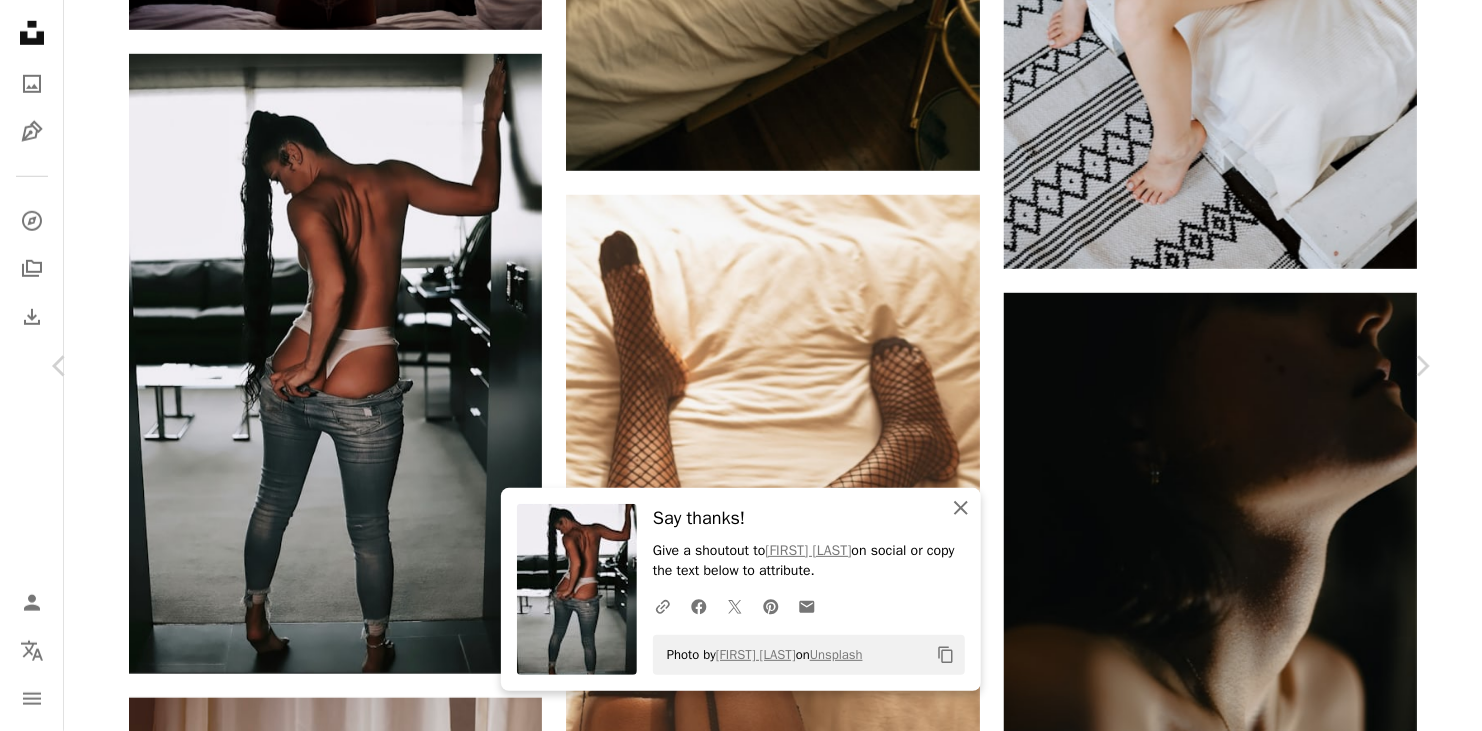 click on "An X shape" 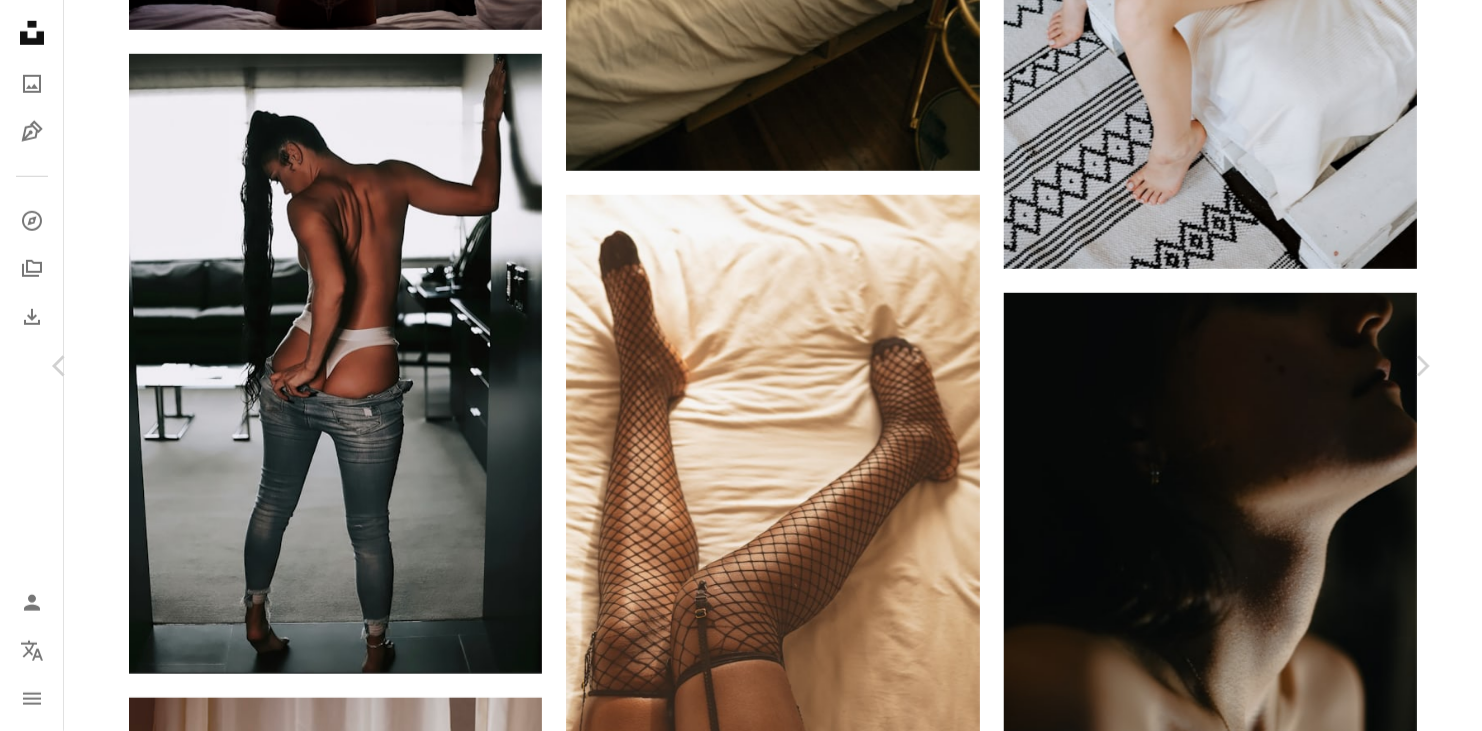 click on "An X shape" at bounding box center [20, 20] 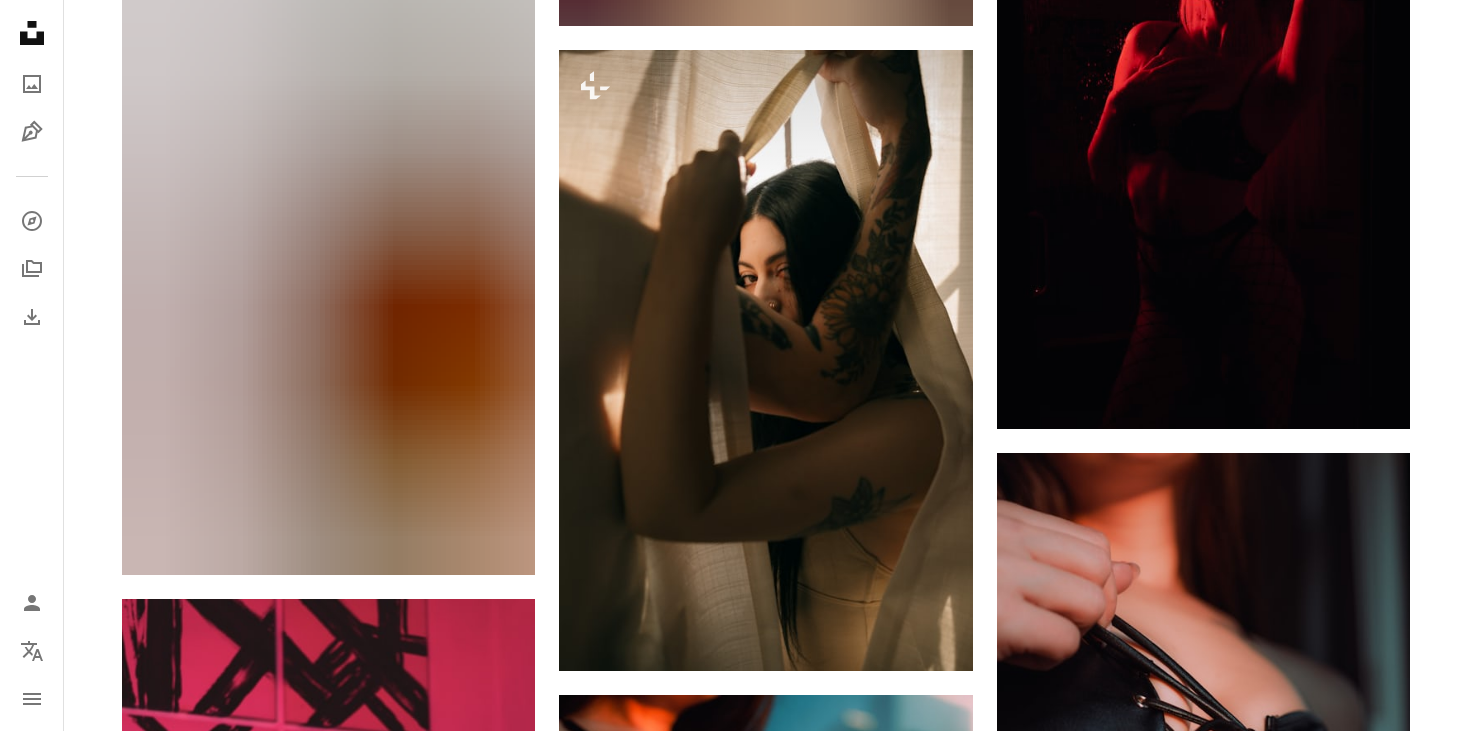 scroll, scrollTop: 10466, scrollLeft: 0, axis: vertical 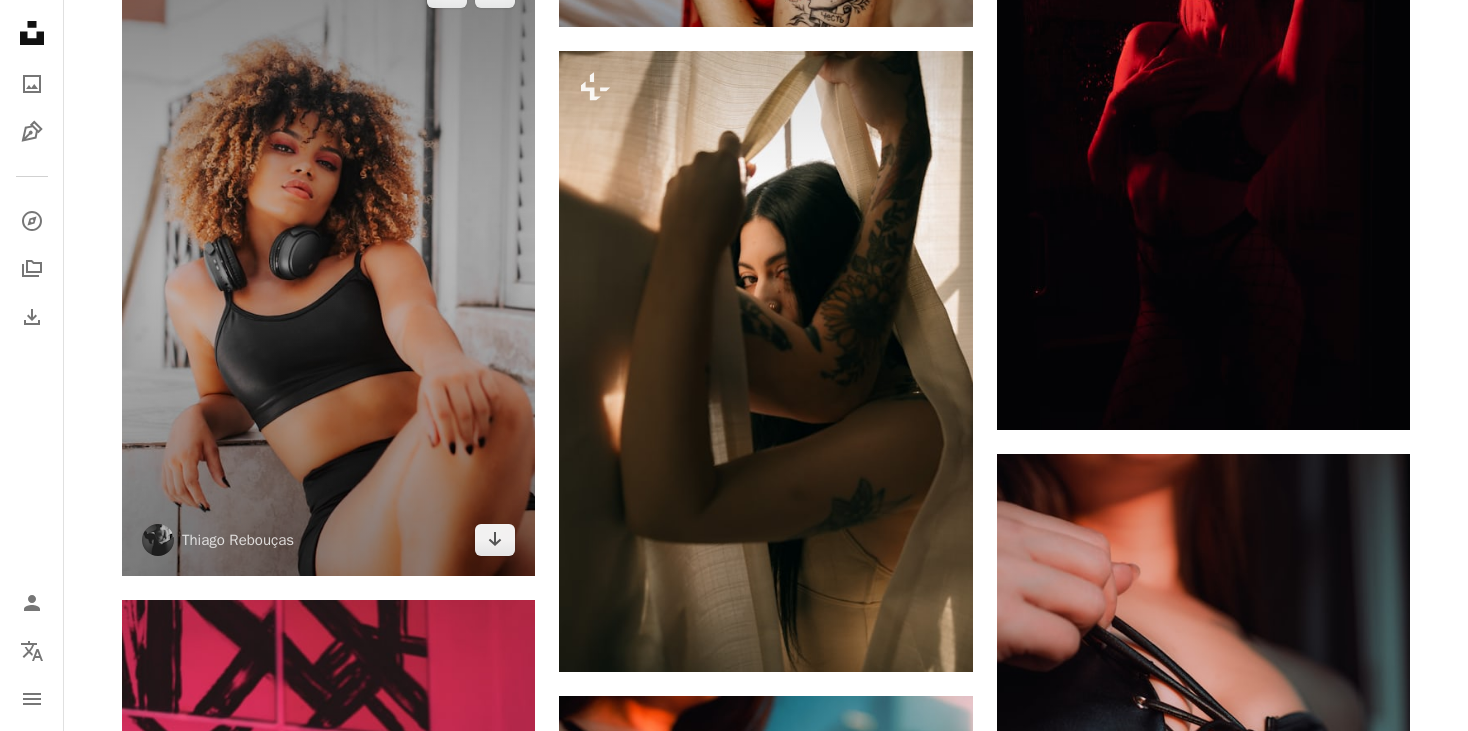 click at bounding box center [328, 266] 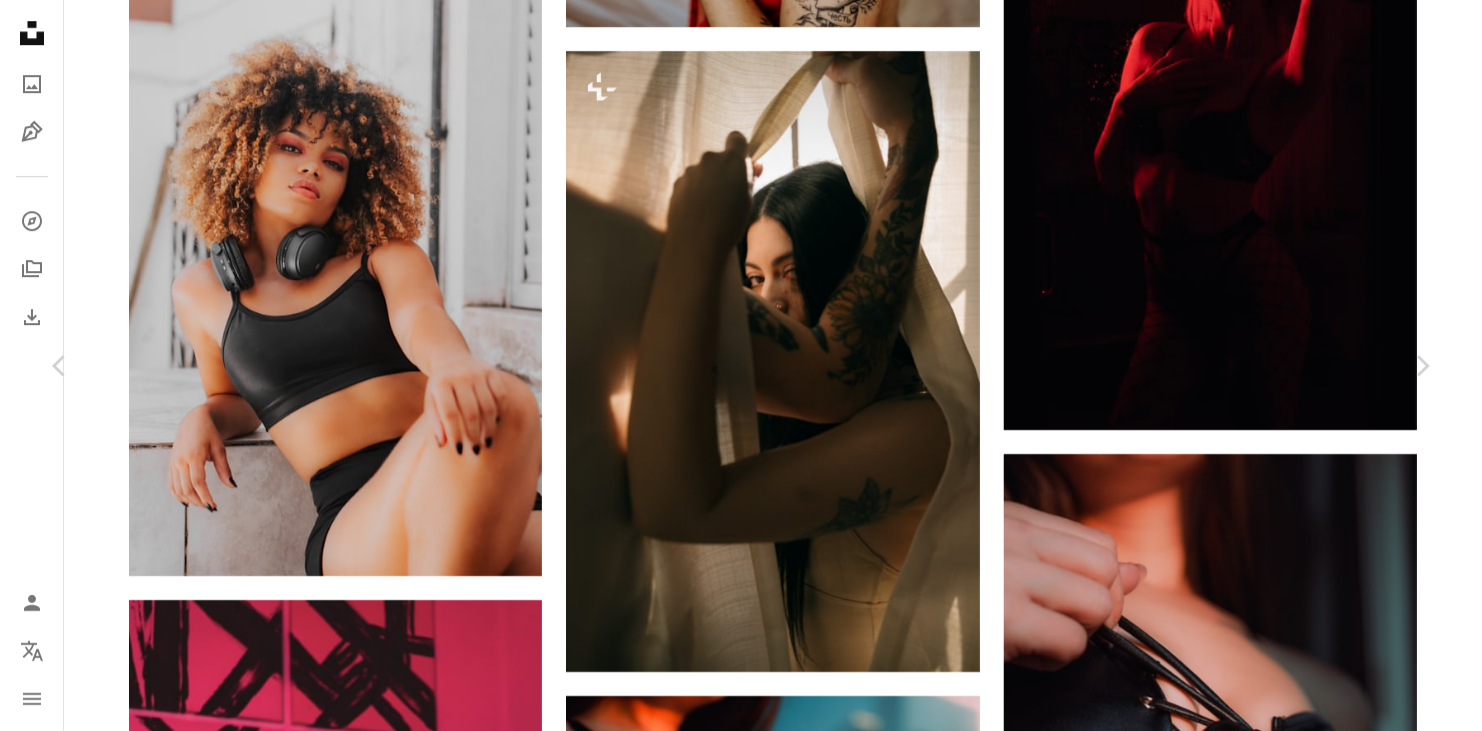click on "Chevron down" 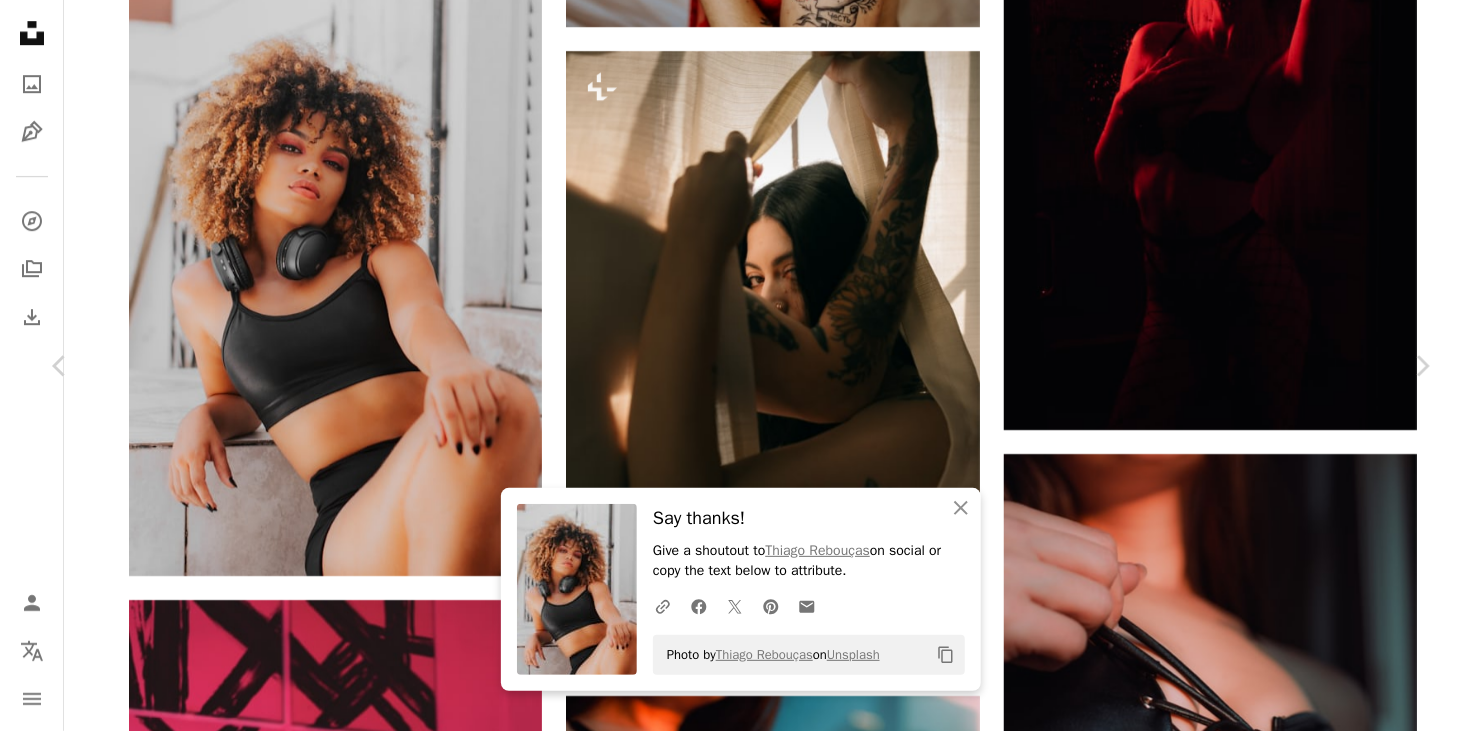 click on "An X shape Chevron left Chevron right An X shape Close Say thanks! Give a shoutout to  [PERSON]  on social or copy the text below to attribute. A URL sharing icon (chains) Facebook icon X (formerly Twitter) icon Pinterest icon An envelope Photo by  [PERSON]  on  Unsplash
Copy content [PERSON] thft A heart A plus sign Download free Chevron down Zoom in Views 1,109,078 Downloads 4,450 A forward-right arrow Share Info icon Info More Actions Aline Calendar outlined Published on  [DATE] Camera Canon, EOS 60D Safety Free to use under the  Unsplash License sex sexy boudoir boudoir photography ensaio fotografico woman portrait girl human photo face grey female photography clothing underwear lingerie hair apparel Free stock photos Browse premium related images on iStock  |  Save 20% with code UNSPLASH20 View more on iStock  ↗ Related images A heart A plus sign [PERSON] Available for hire A checkmark inside of a circle Arrow pointing down Plus sign for Unsplash+ For" at bounding box center (741, 5500) 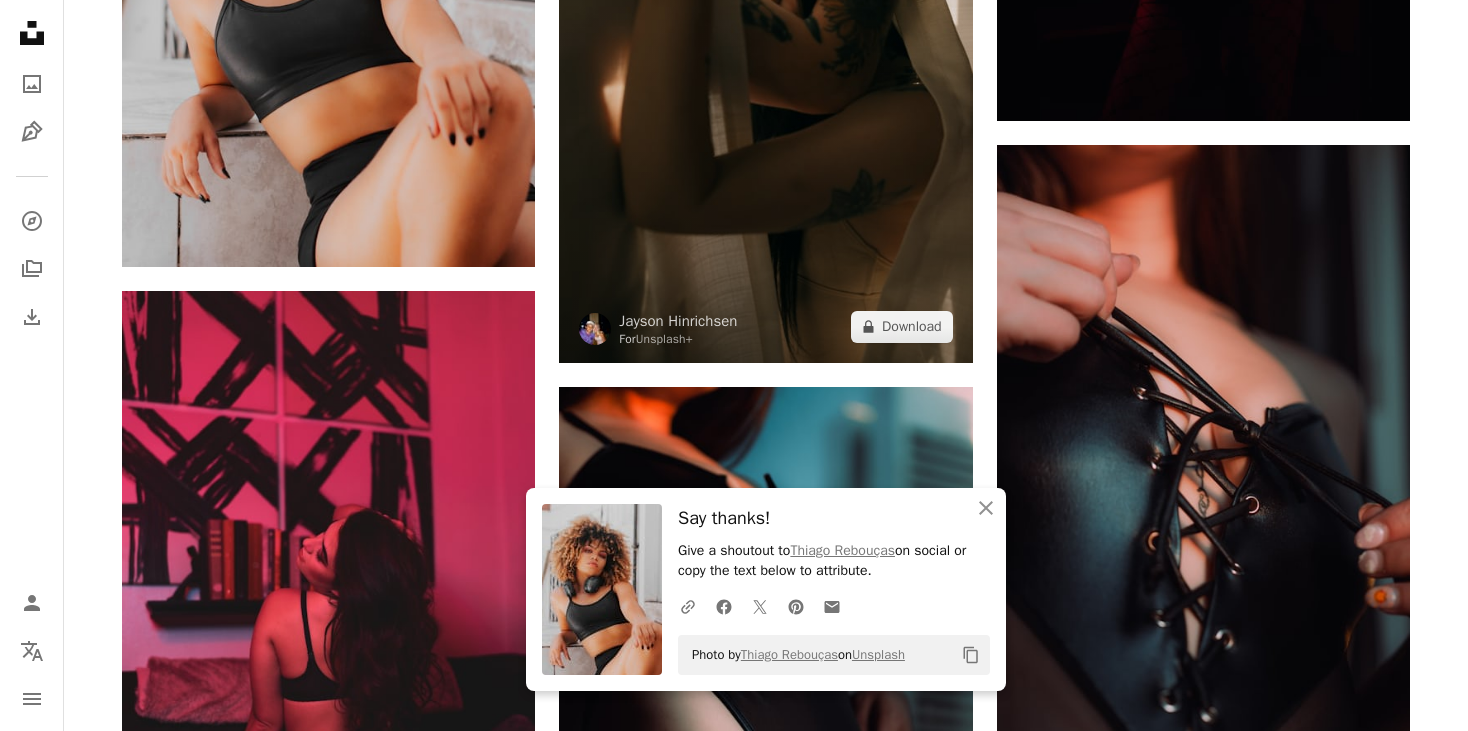 scroll, scrollTop: 10808, scrollLeft: 0, axis: vertical 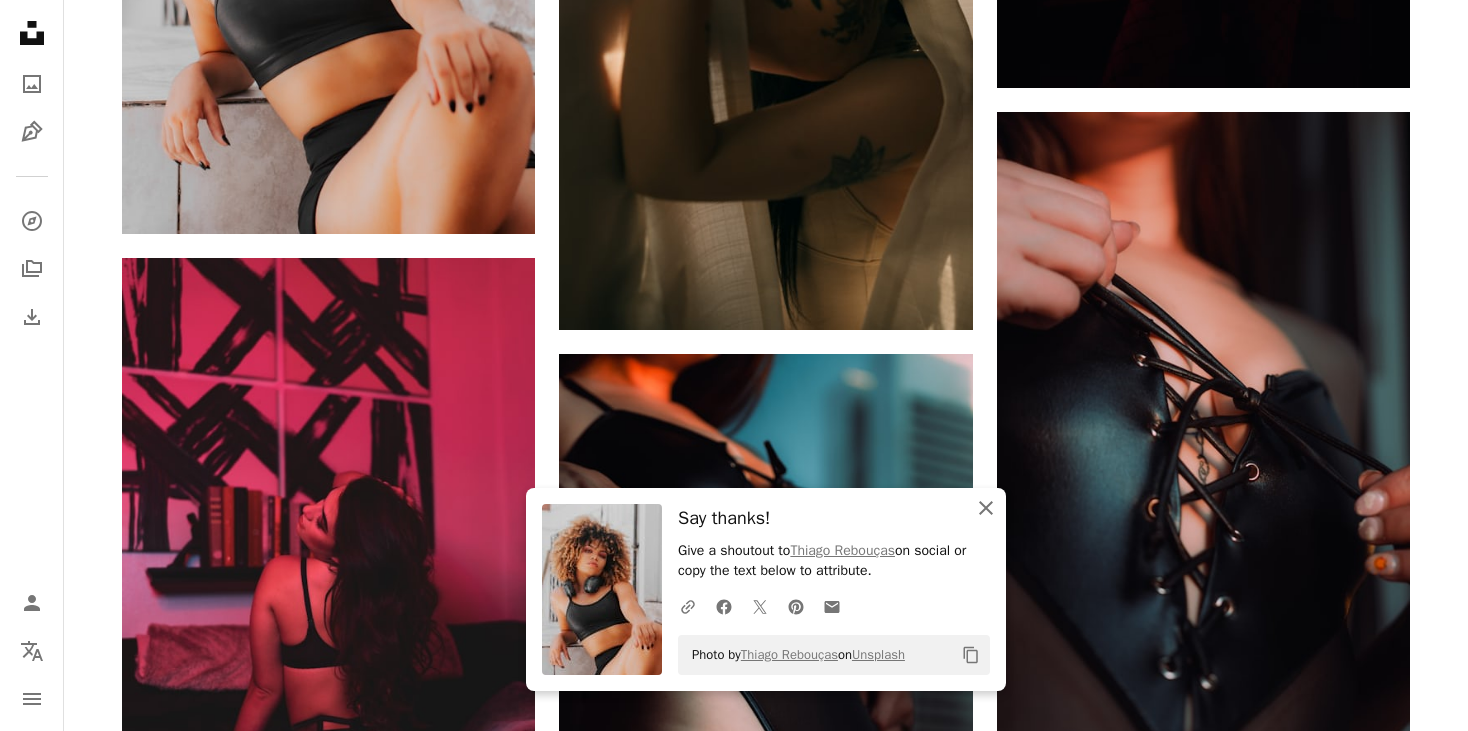 click 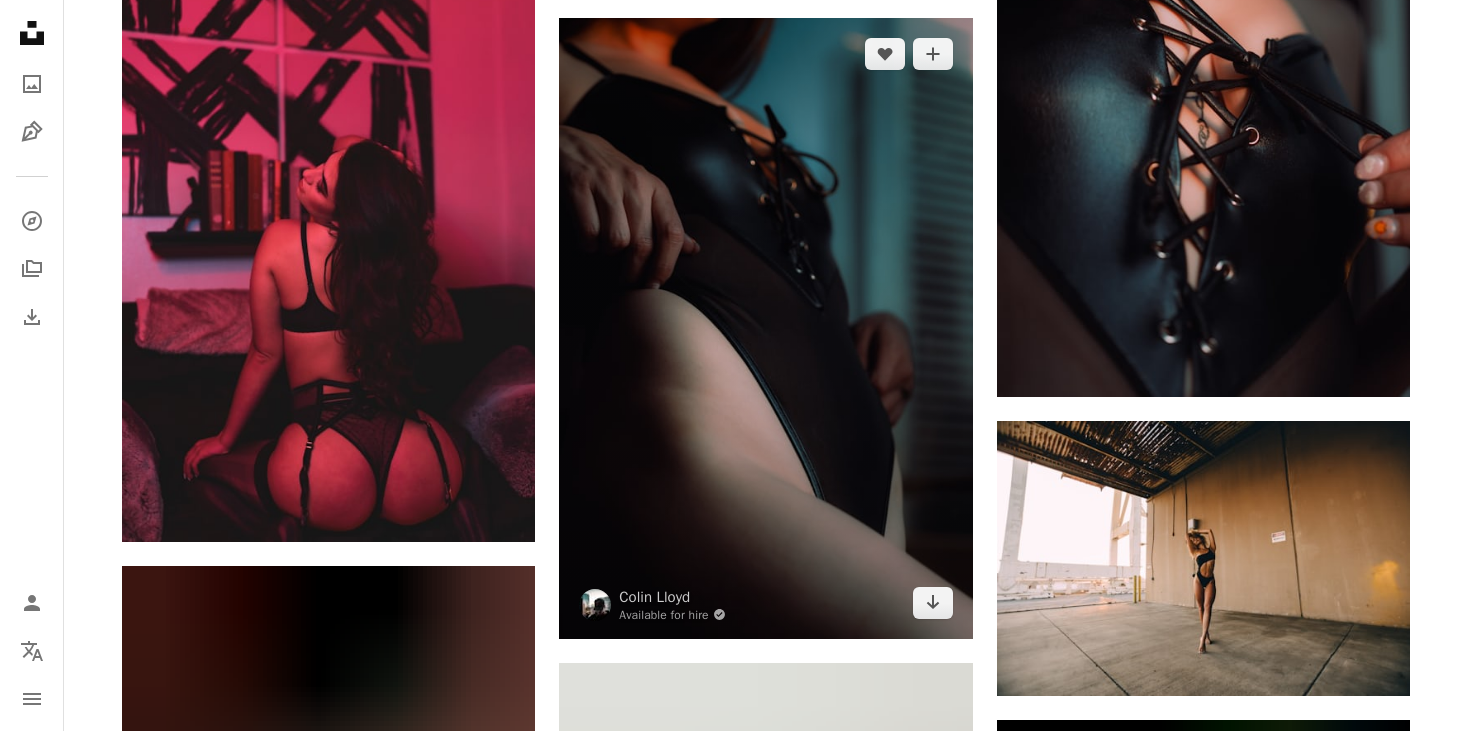 scroll, scrollTop: 11198, scrollLeft: 0, axis: vertical 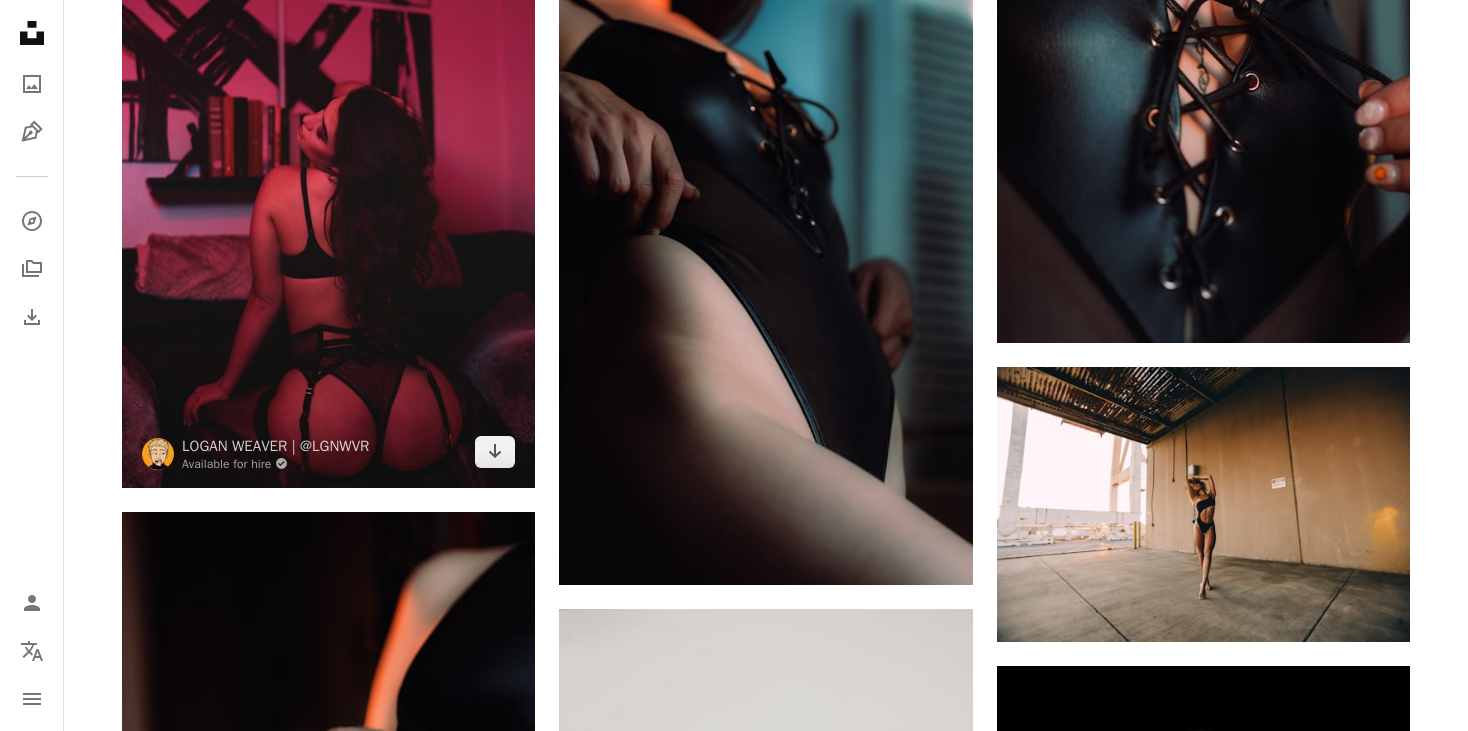click at bounding box center [328, 178] 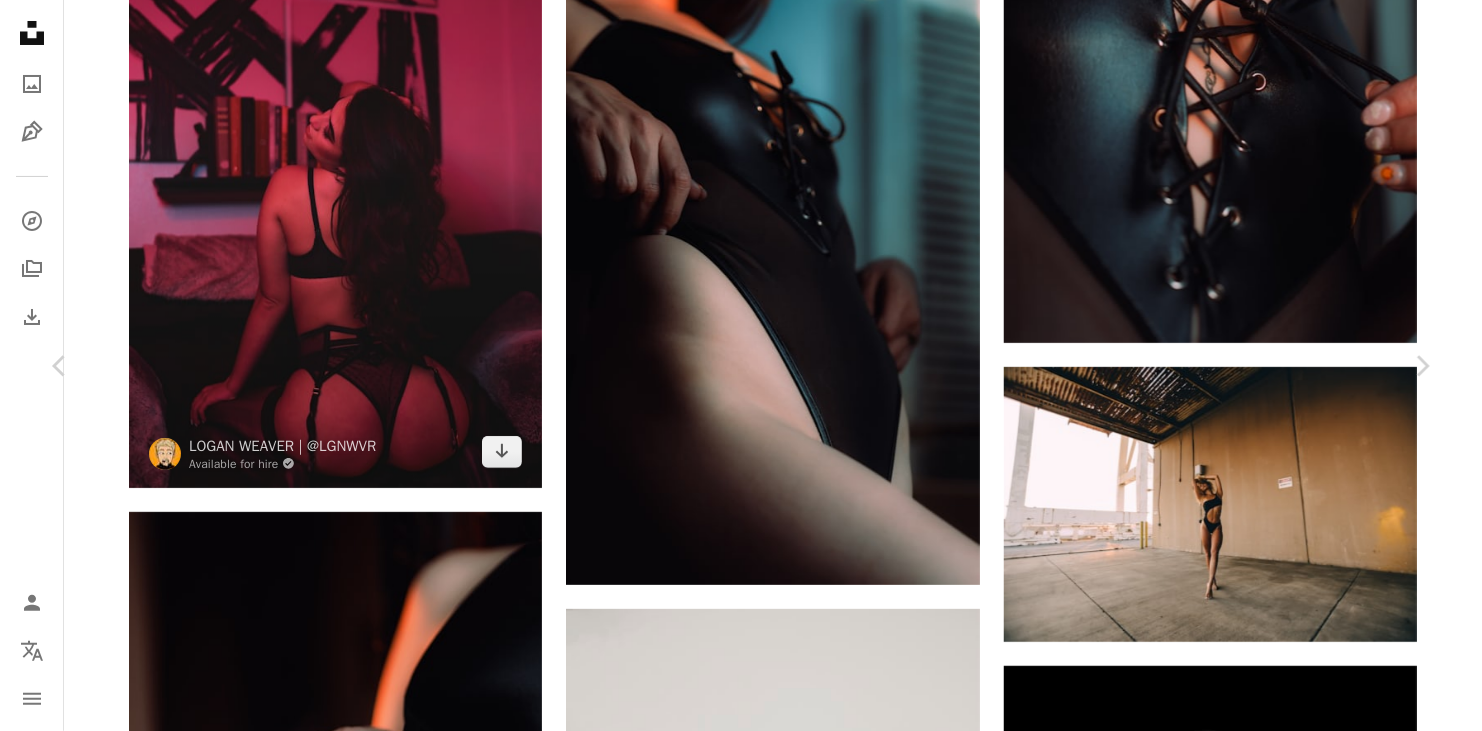 click on "Chevron down" 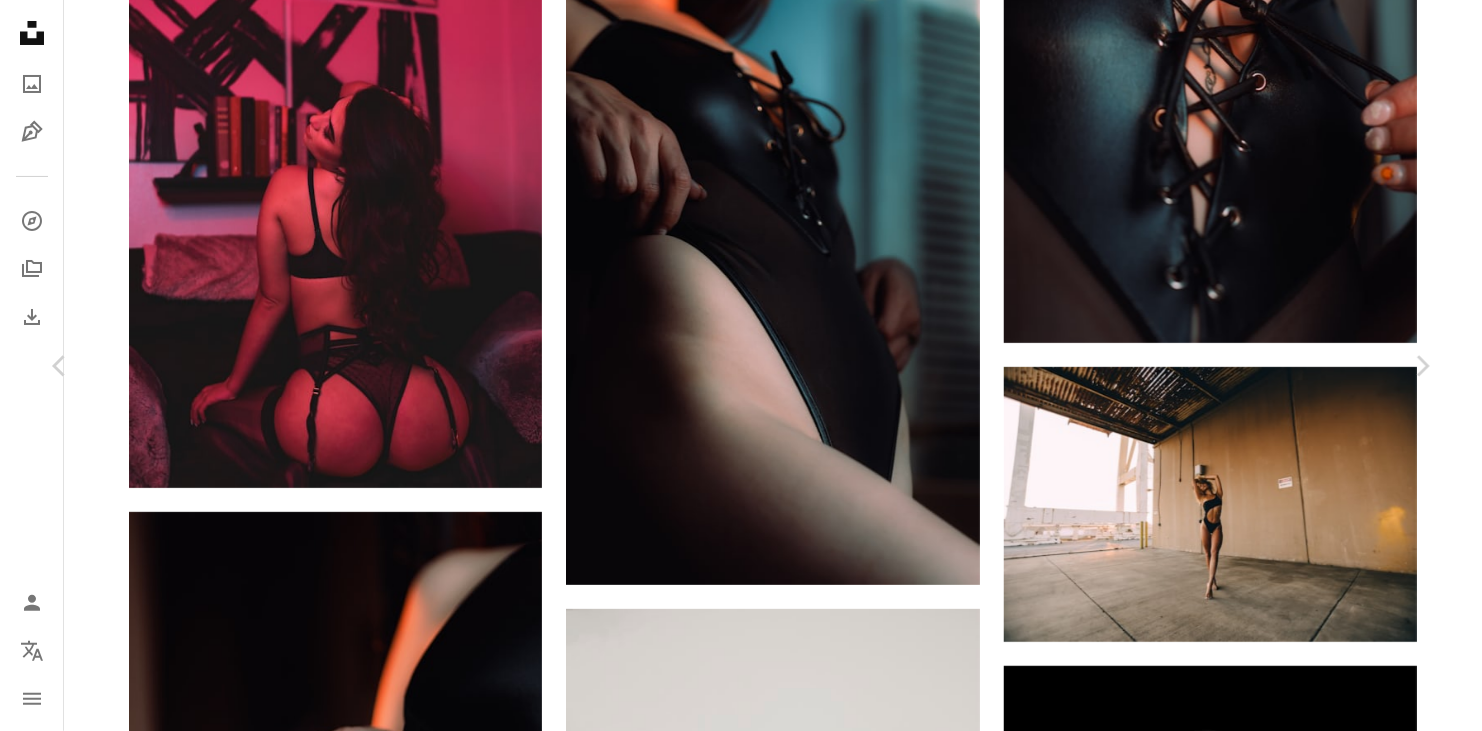 drag, startPoint x: 1218, startPoint y: 151, endPoint x: 1202, endPoint y: 176, distance: 29.681644 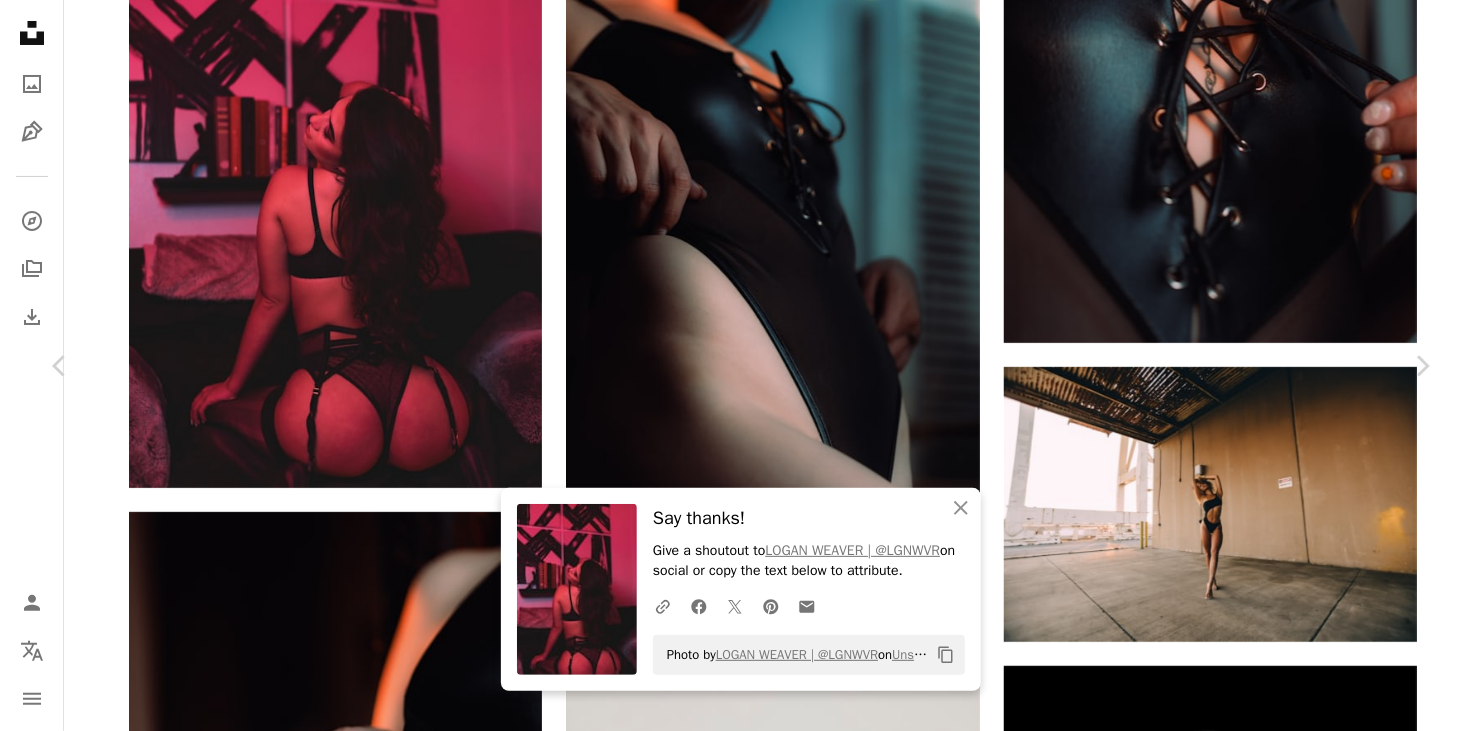 click on "An X shape Chevron left Chevron right An X shape Close Say thanks! Give a shoutout to  [PERSON] | @LGNWVR  on social or copy the text below to attribute. A URL sharing icon (chains) Facebook icon X (formerly Twitter) icon Pinterest icon An envelope Photo by  [PERSON] | @LGNWVR  on  Unsplash
Copy content [PERSON] | @LGNWVR Available for hire A checkmark inside of a circle A heart A plus sign Download free Chevron down Zoom in Views 4,821,944 Downloads 37,057 A forward-right arrow Share Info icon Info More Actions Calendar outlined Published on  [DATE] Camera SONY, ILCE-7M3 Safety Free to use under the  Unsplash License woman girl human furniture clothing red underwear purple lingerie home decor apparel couch back Free pictures Browse premium related images on iStock  |  Save 20% with code UNSPLASH20 View more on iStock  ↗ Related images A heart A plus sign [PERSON] Available for hire A checkmark inside of a circle Arrow pointing down Plus sign for Unsplash+ A heart For" at bounding box center [741, 4768] 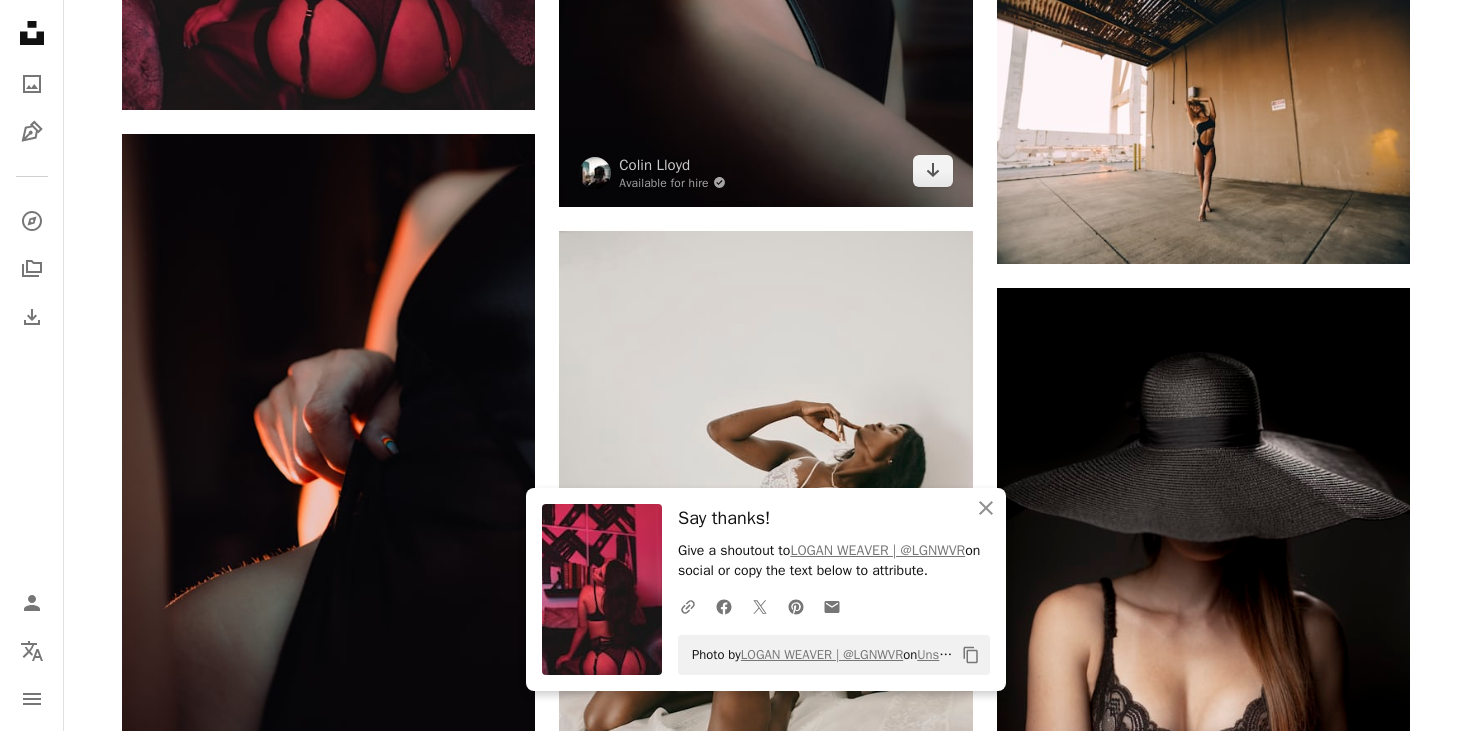 scroll, scrollTop: 11758, scrollLeft: 0, axis: vertical 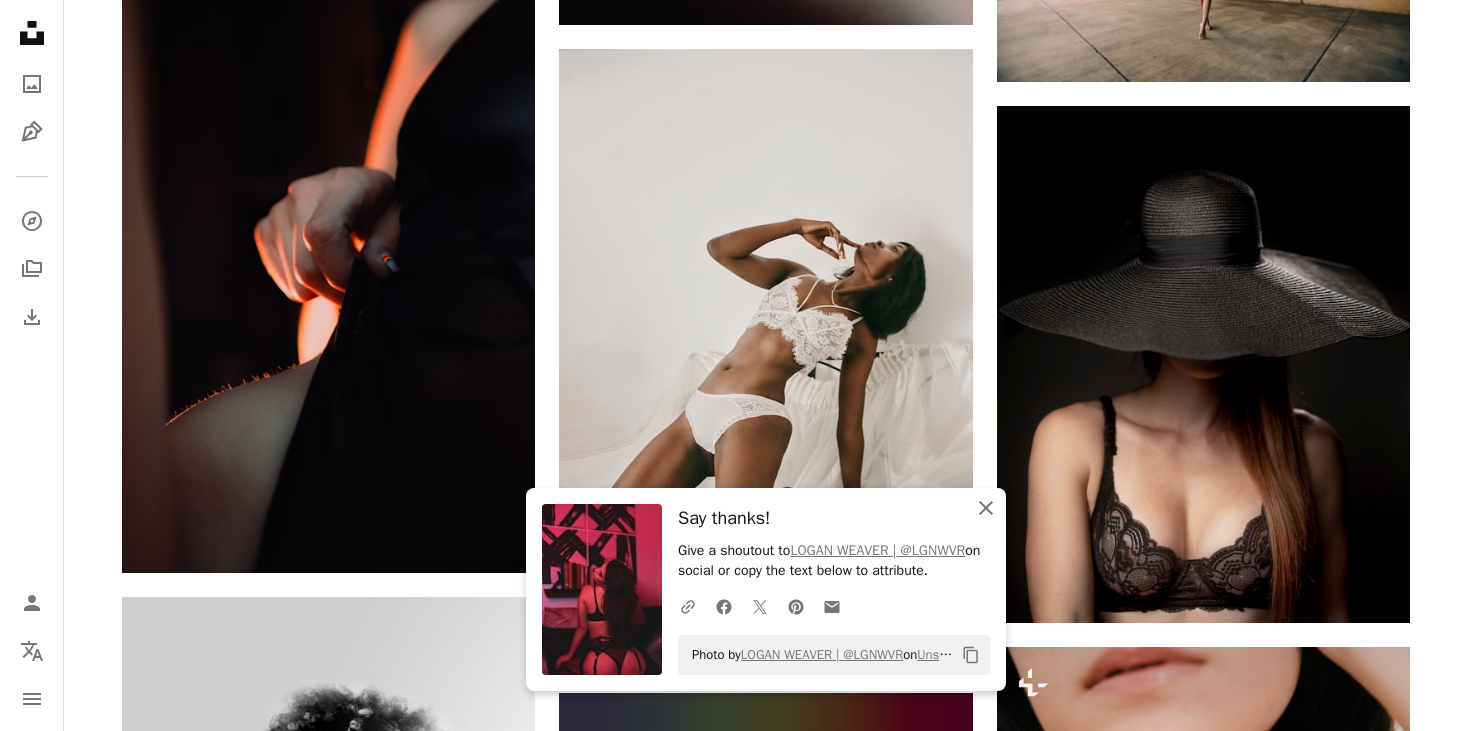 click on "An X shape" 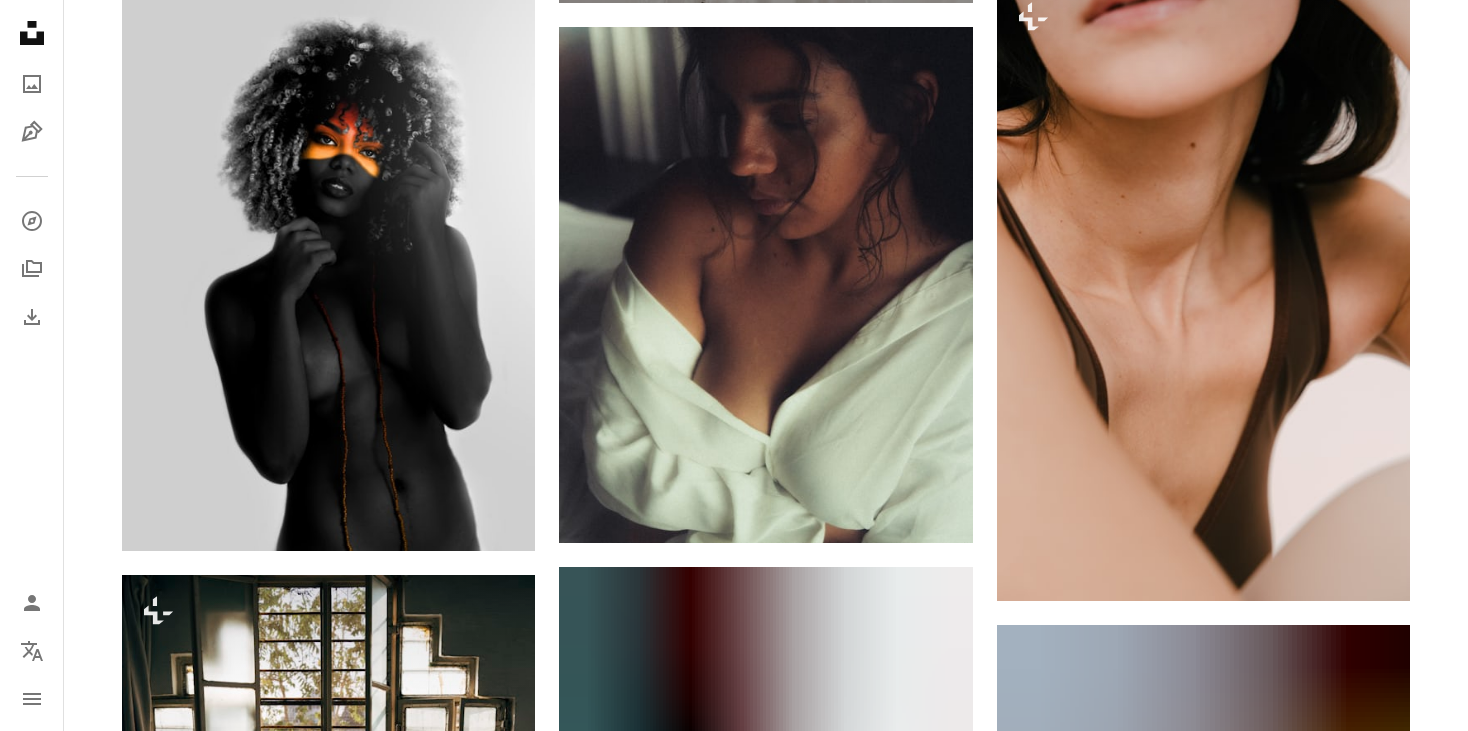 scroll, scrollTop: 12426, scrollLeft: 0, axis: vertical 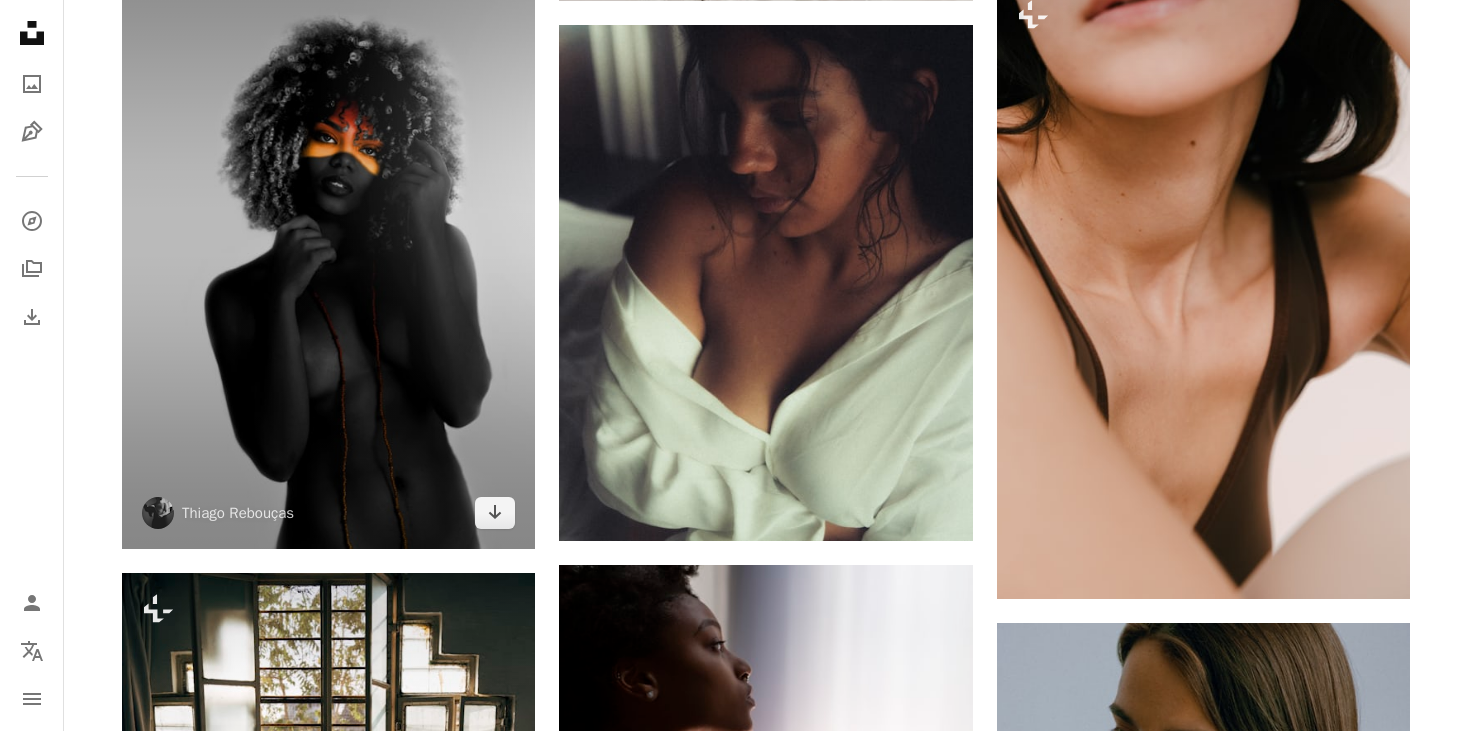 click at bounding box center (328, 239) 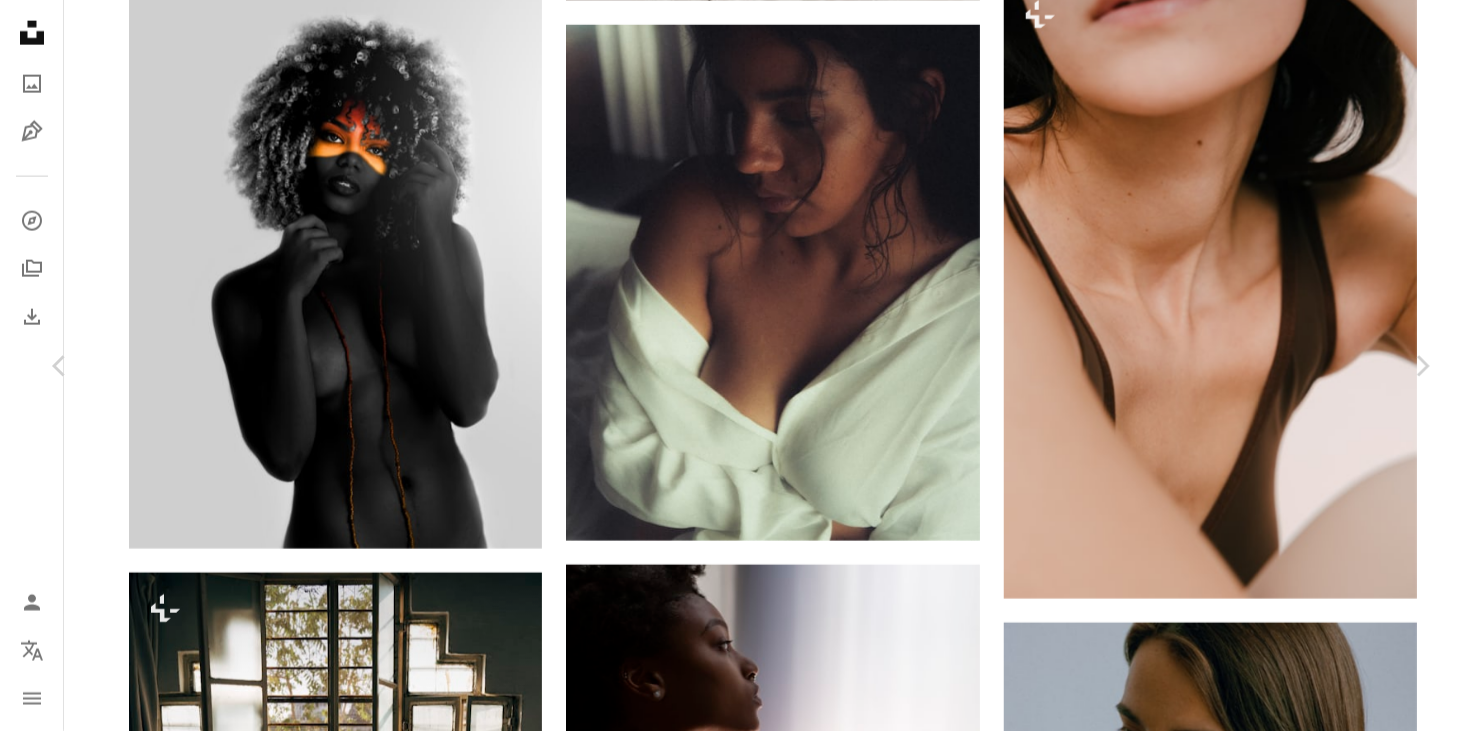click on "Chevron down" 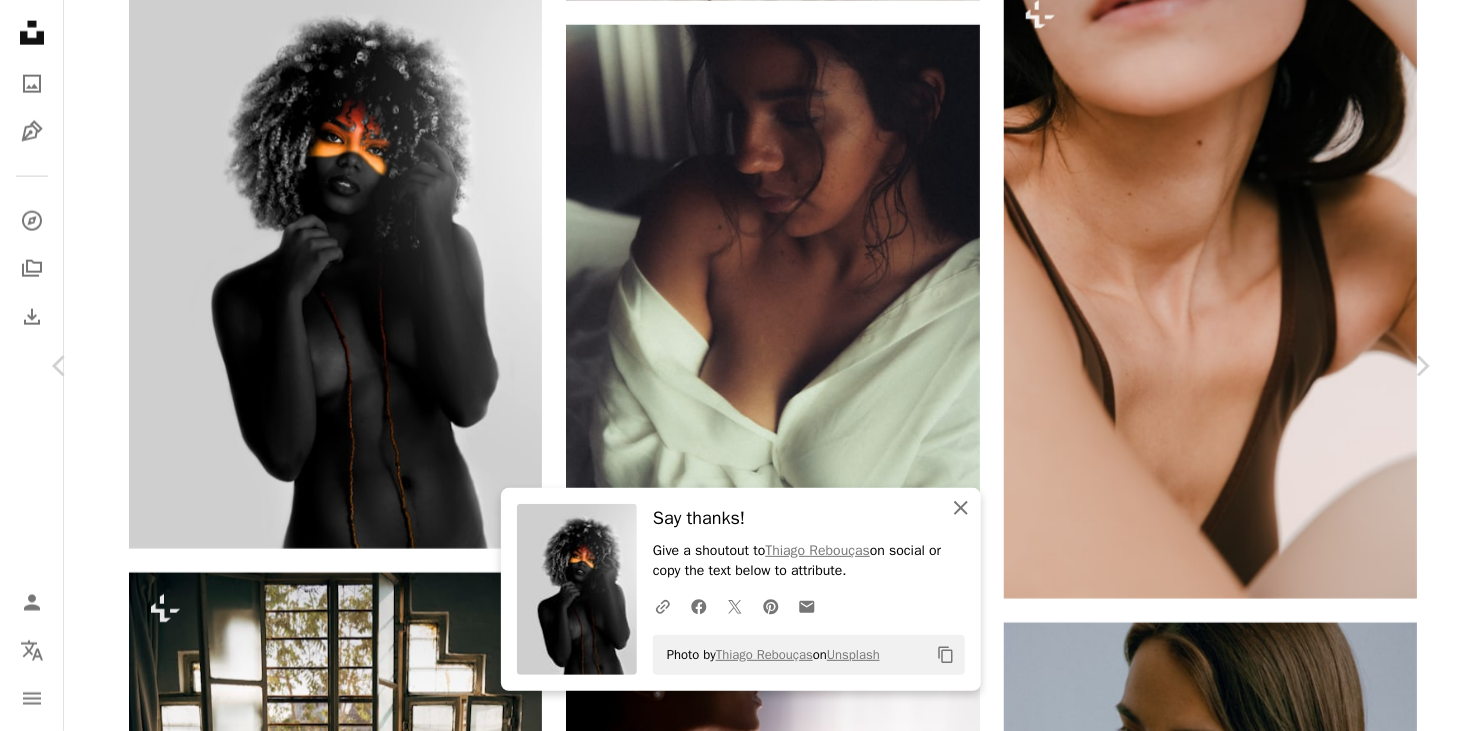drag, startPoint x: 961, startPoint y: 506, endPoint x: 1005, endPoint y: 491, distance: 46.486557 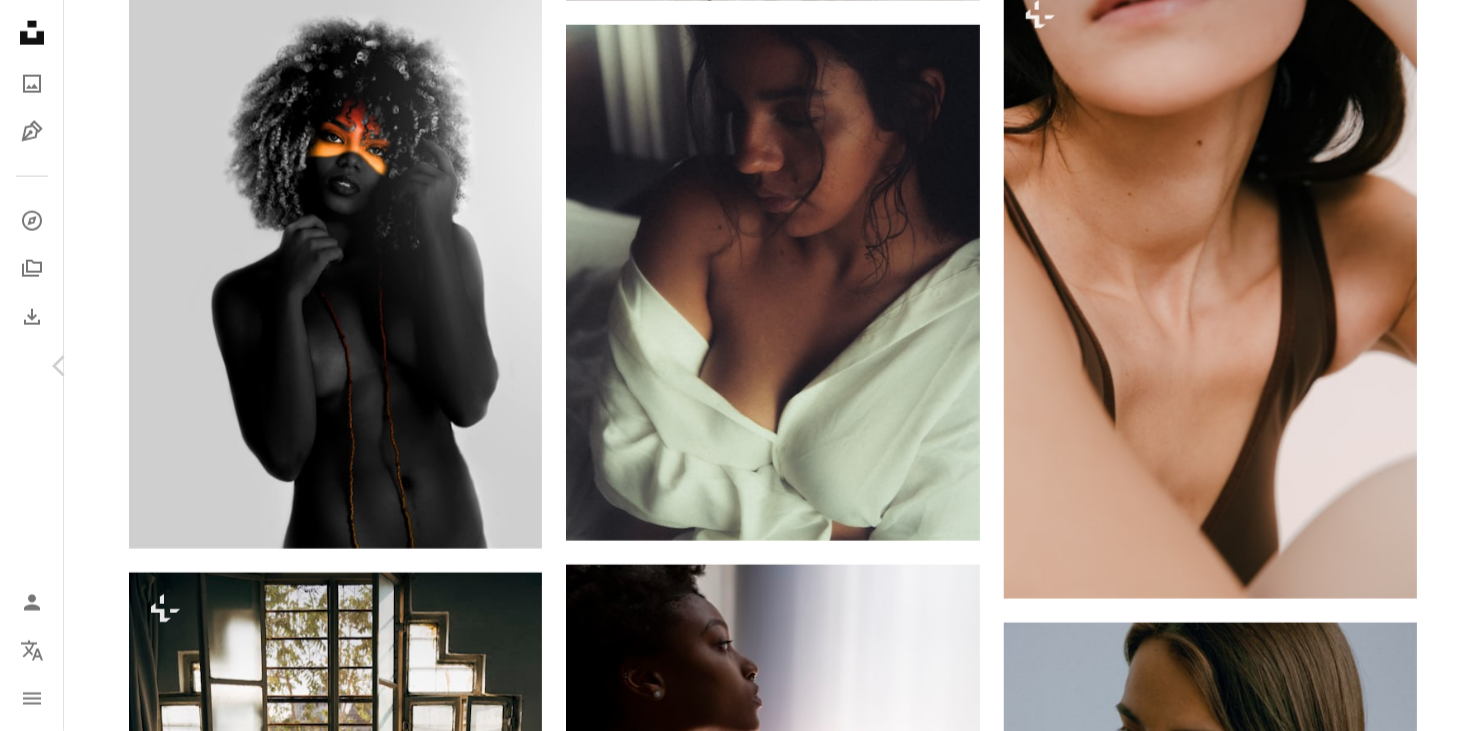 click on "Chevron right" at bounding box center [1422, 366] 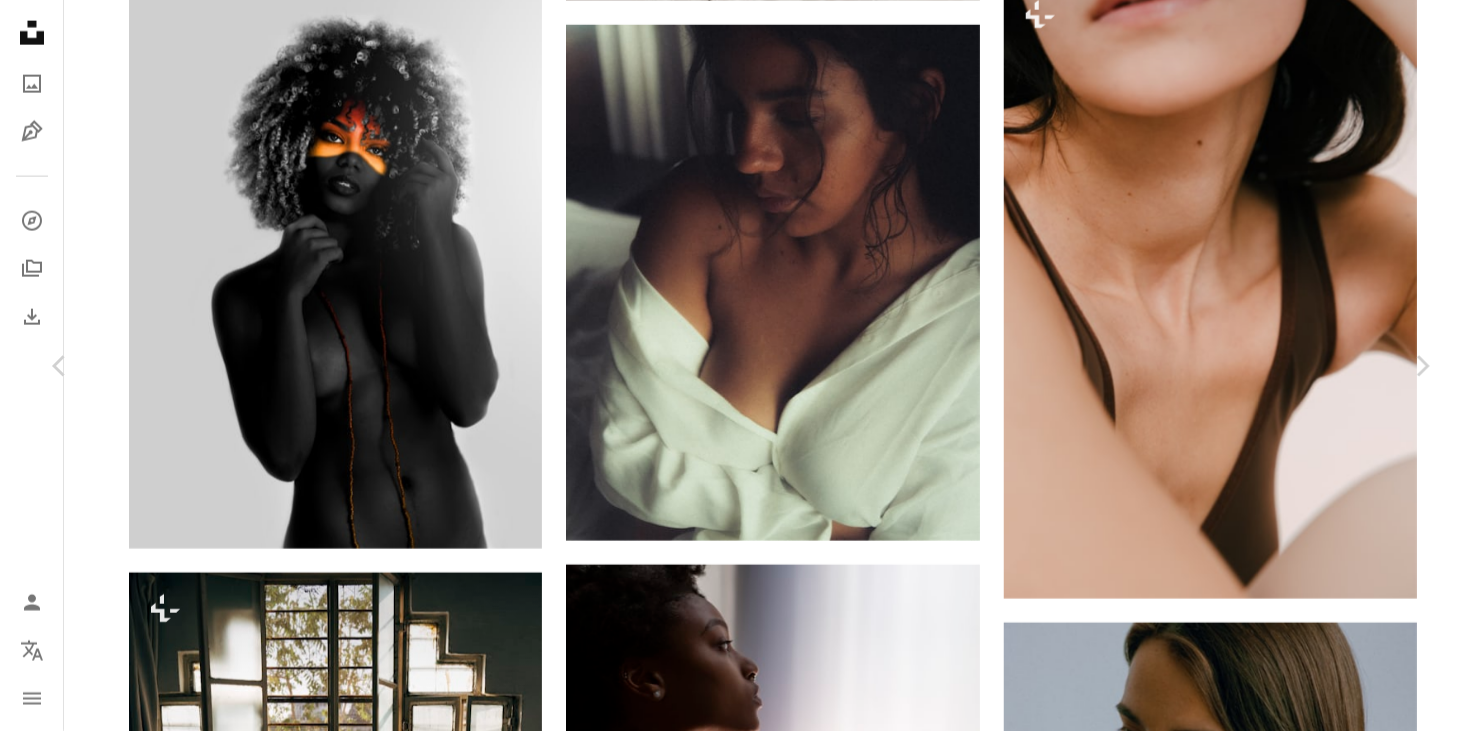 click on "An X shape" at bounding box center (20, 20) 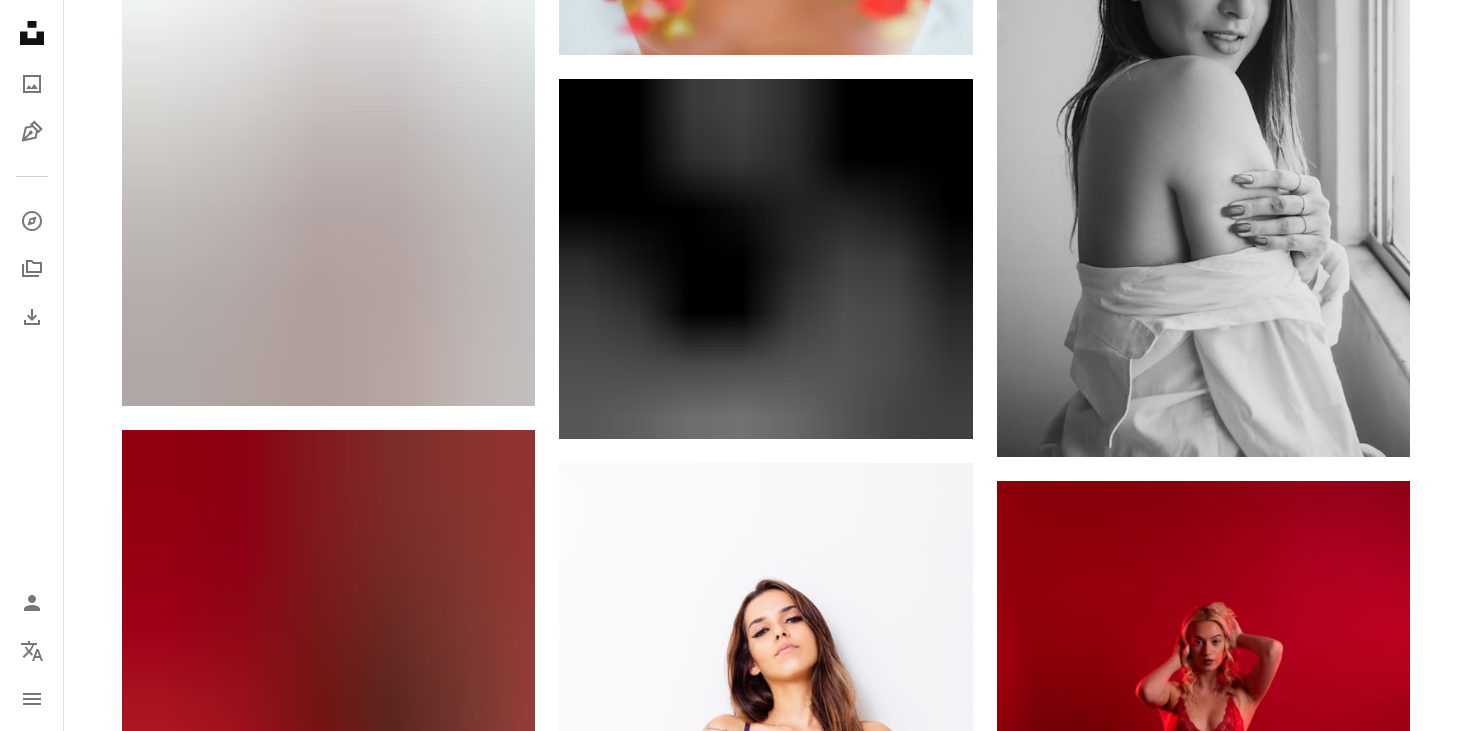 scroll, scrollTop: 13844, scrollLeft: 0, axis: vertical 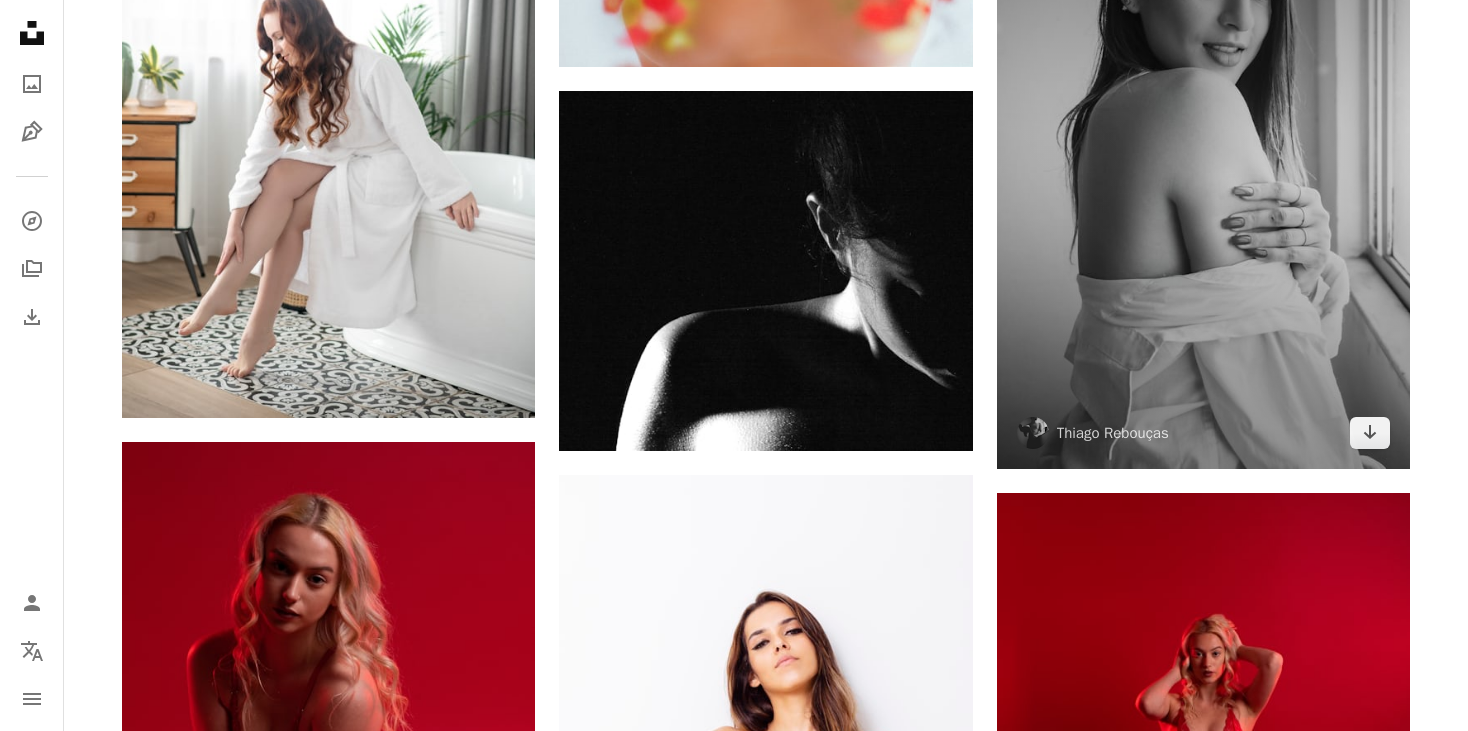 click at bounding box center [1203, 159] 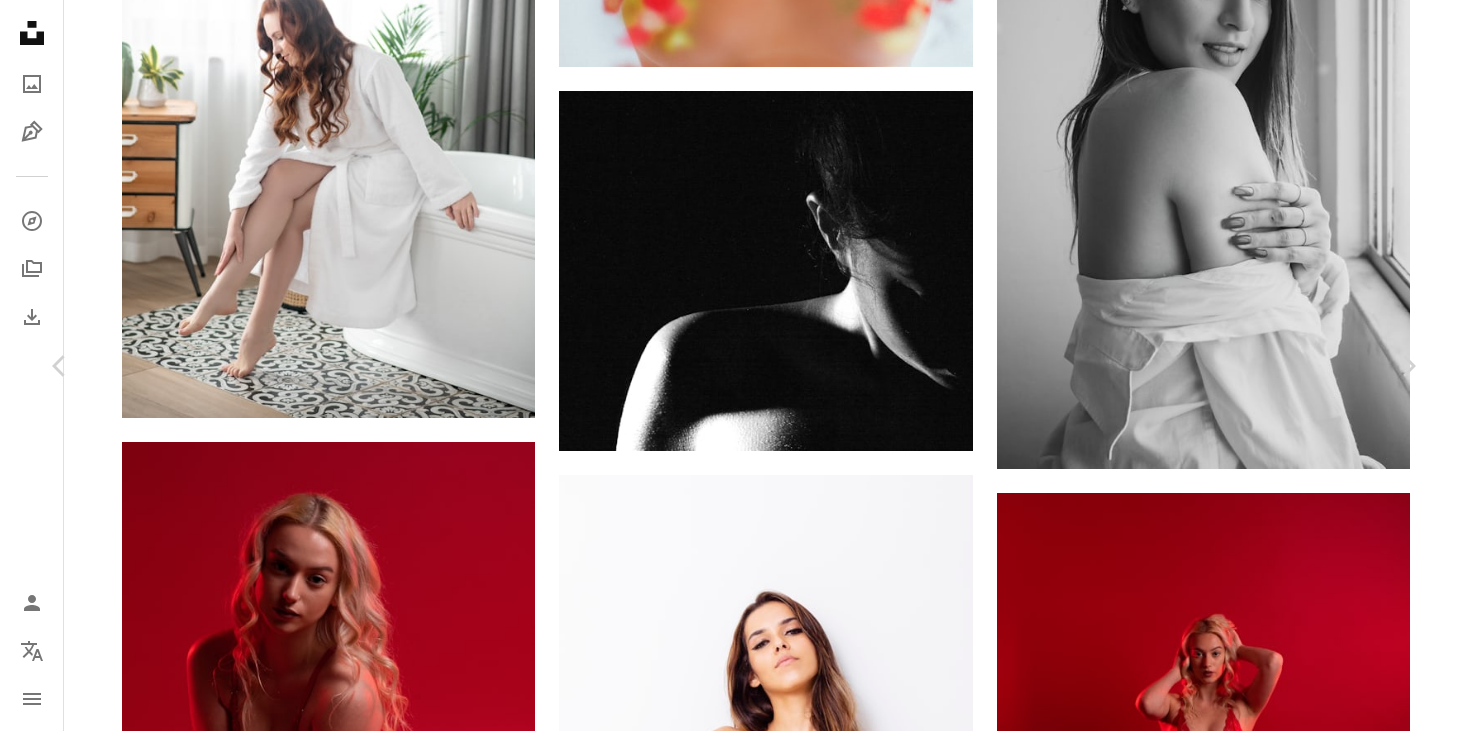 click on "Chevron down" 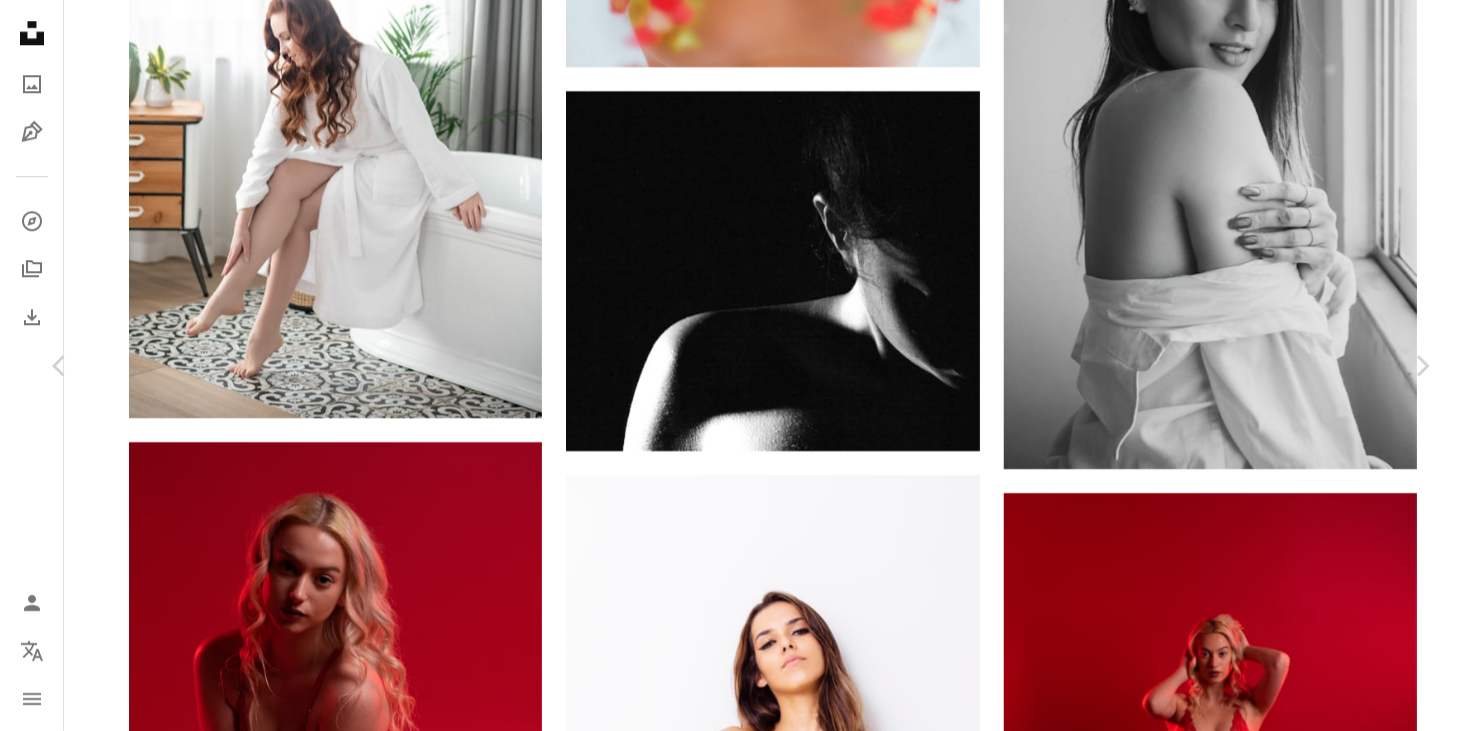 click on "( 2400 x 3600 )" at bounding box center (1224, 5376) 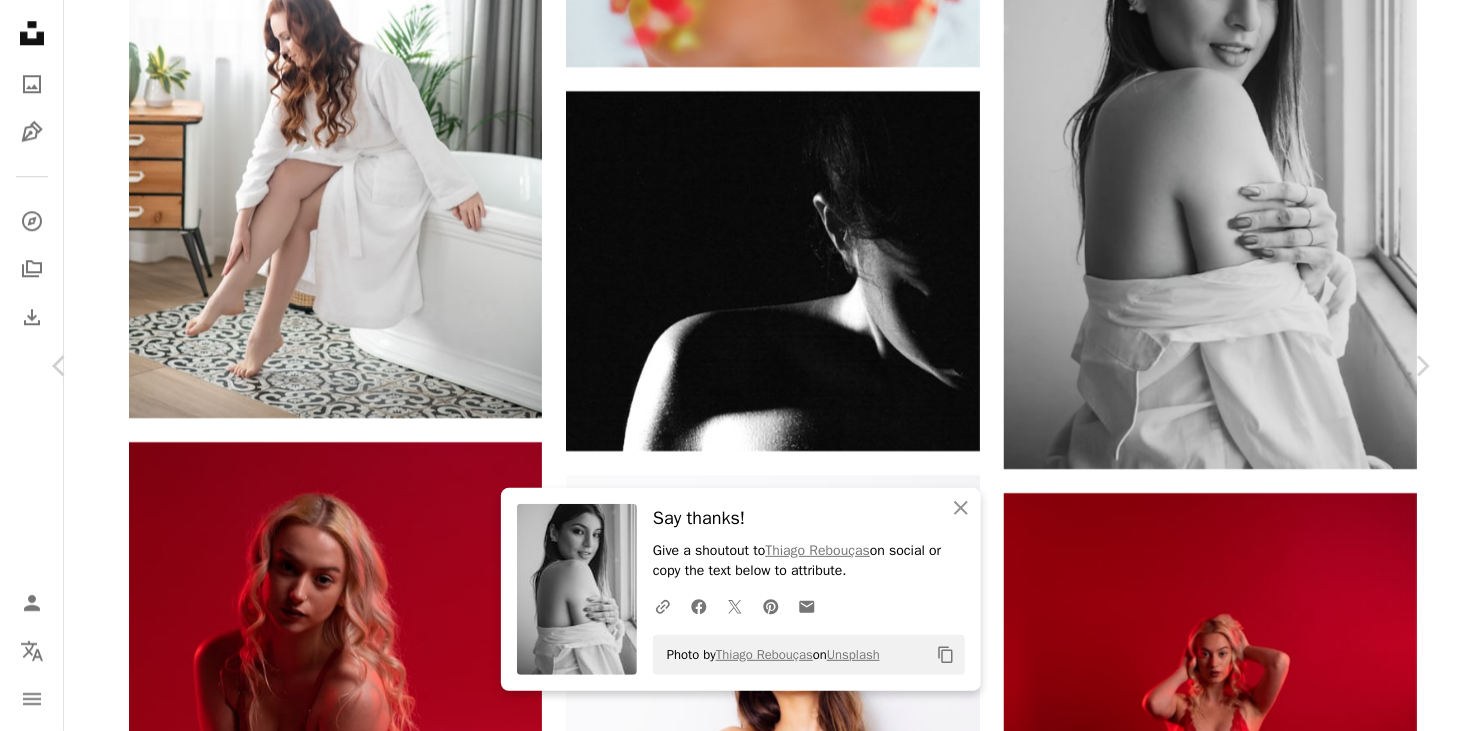 click on "An X shape" at bounding box center [20, 20] 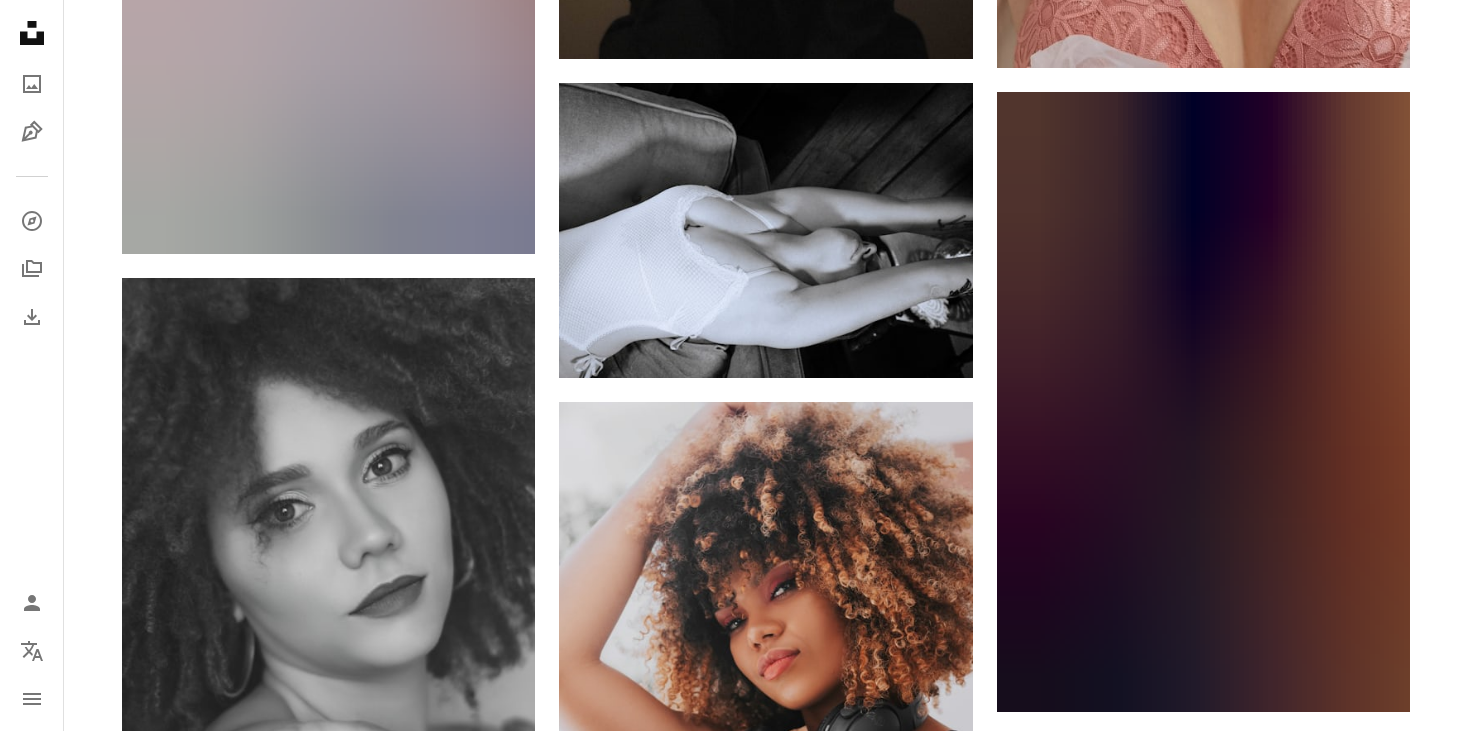 scroll, scrollTop: 18338, scrollLeft: 0, axis: vertical 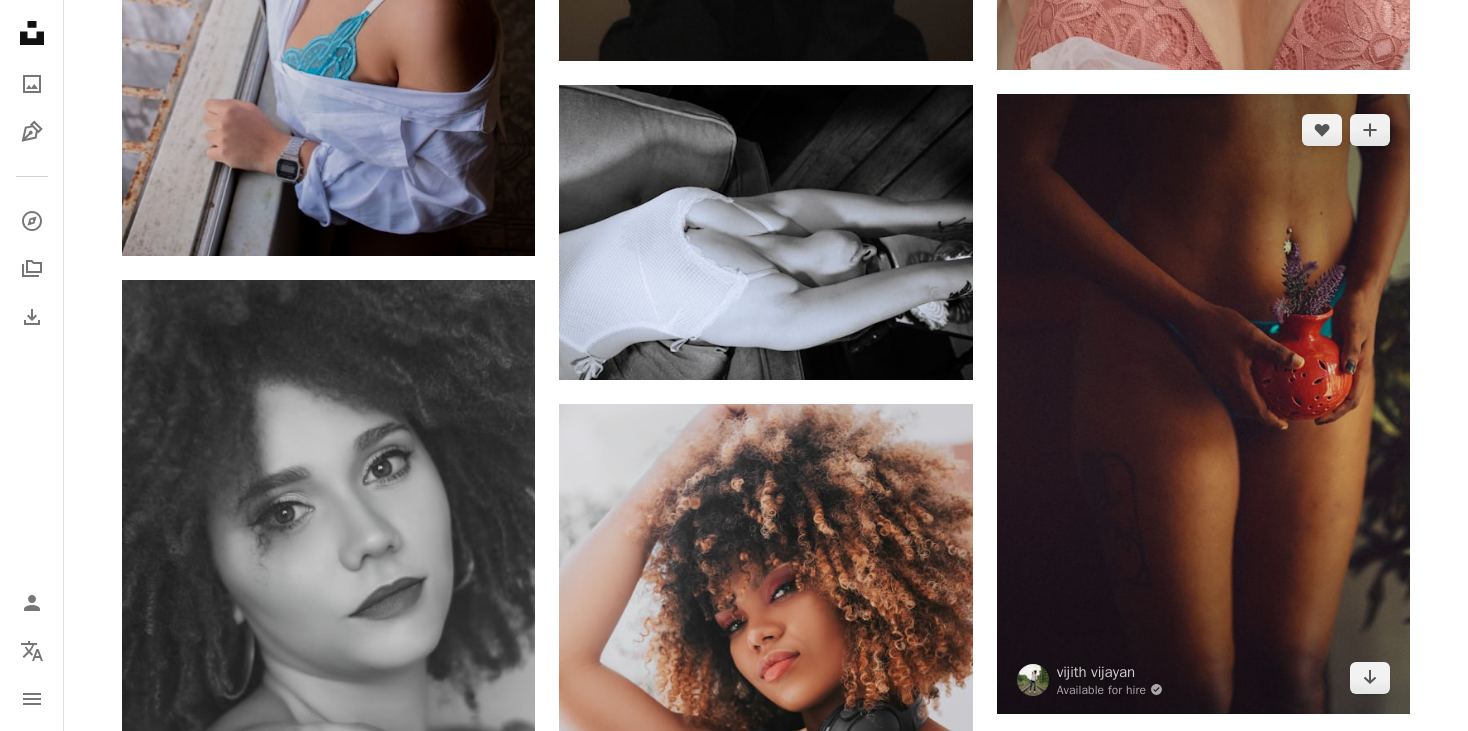 click at bounding box center [1203, 404] 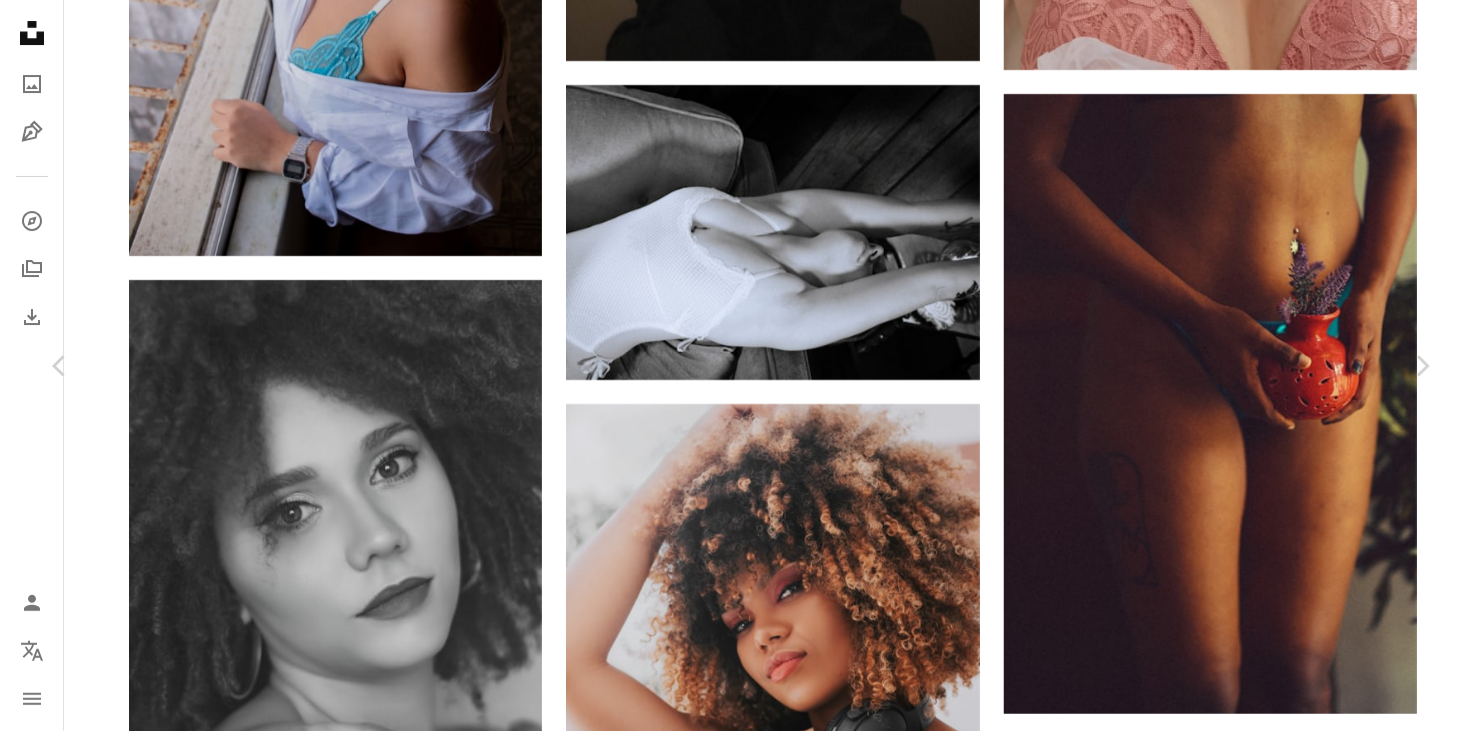 click on "Chevron down" 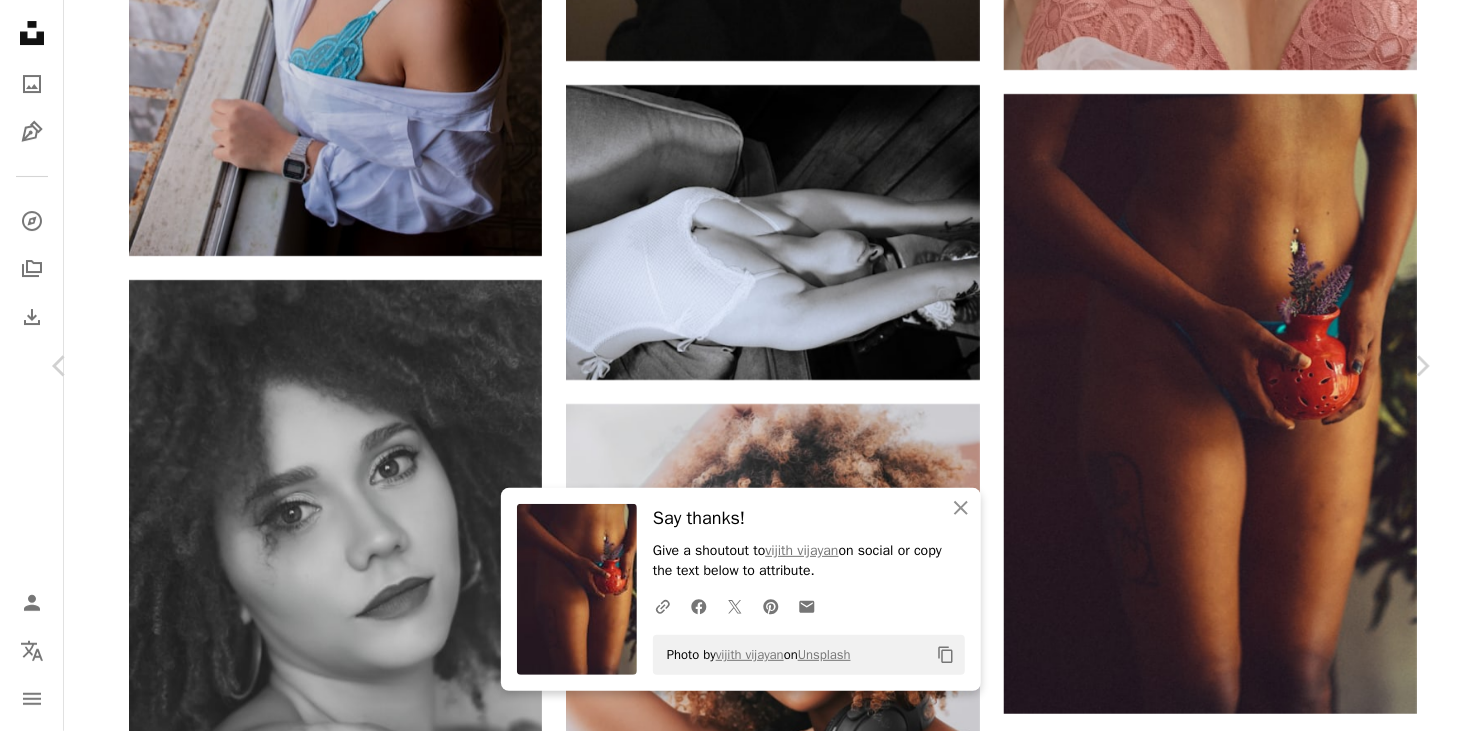 click on "An X shape" at bounding box center [20, 20] 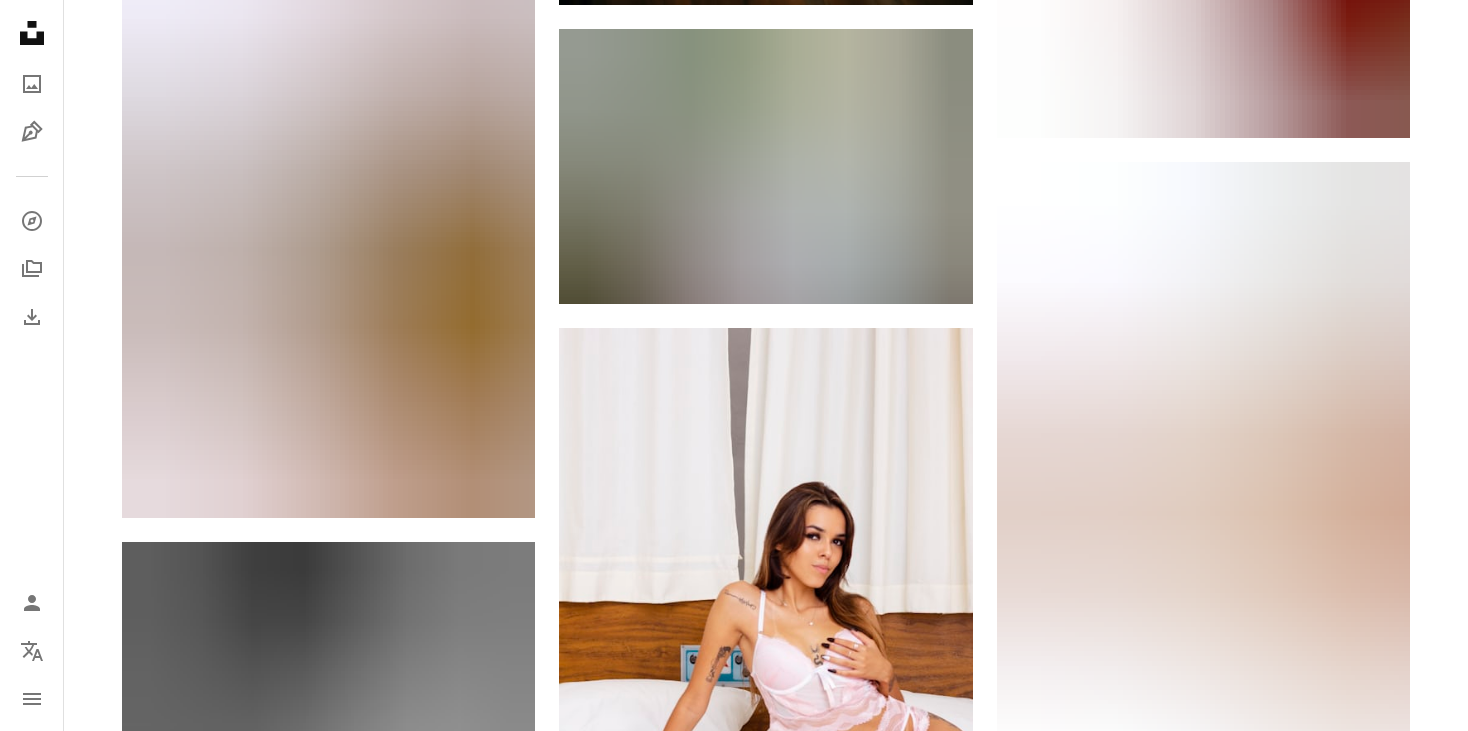 scroll, scrollTop: 24327, scrollLeft: 0, axis: vertical 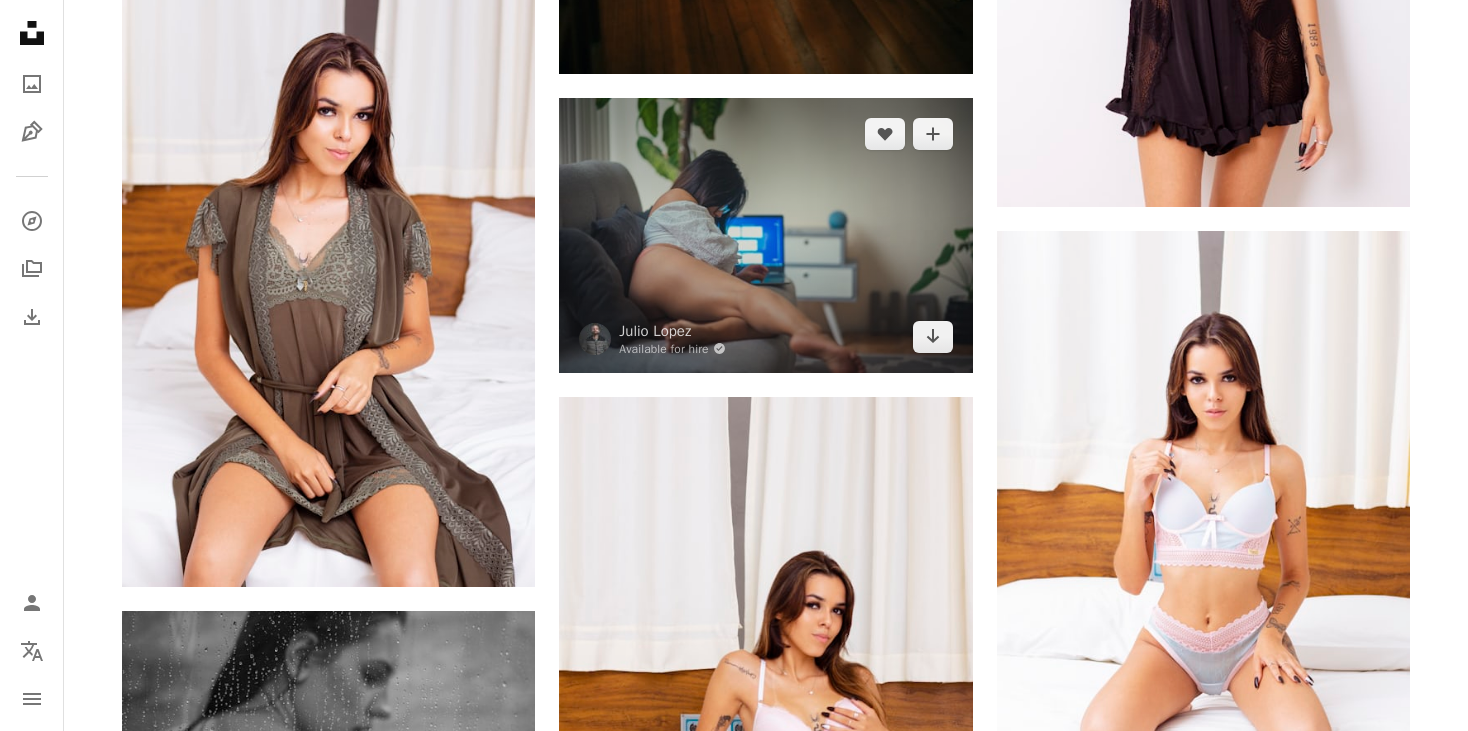 click at bounding box center [765, 235] 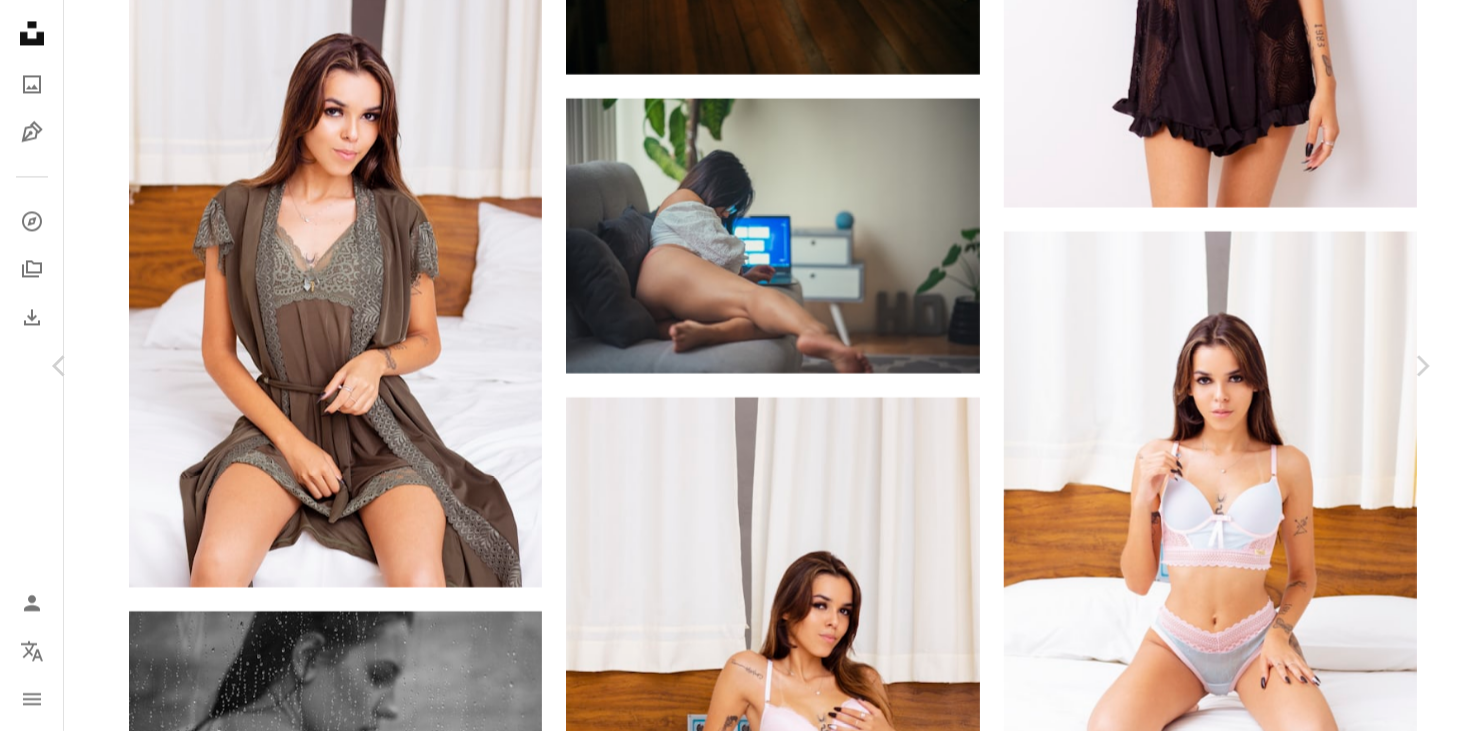 click on "Chevron down" 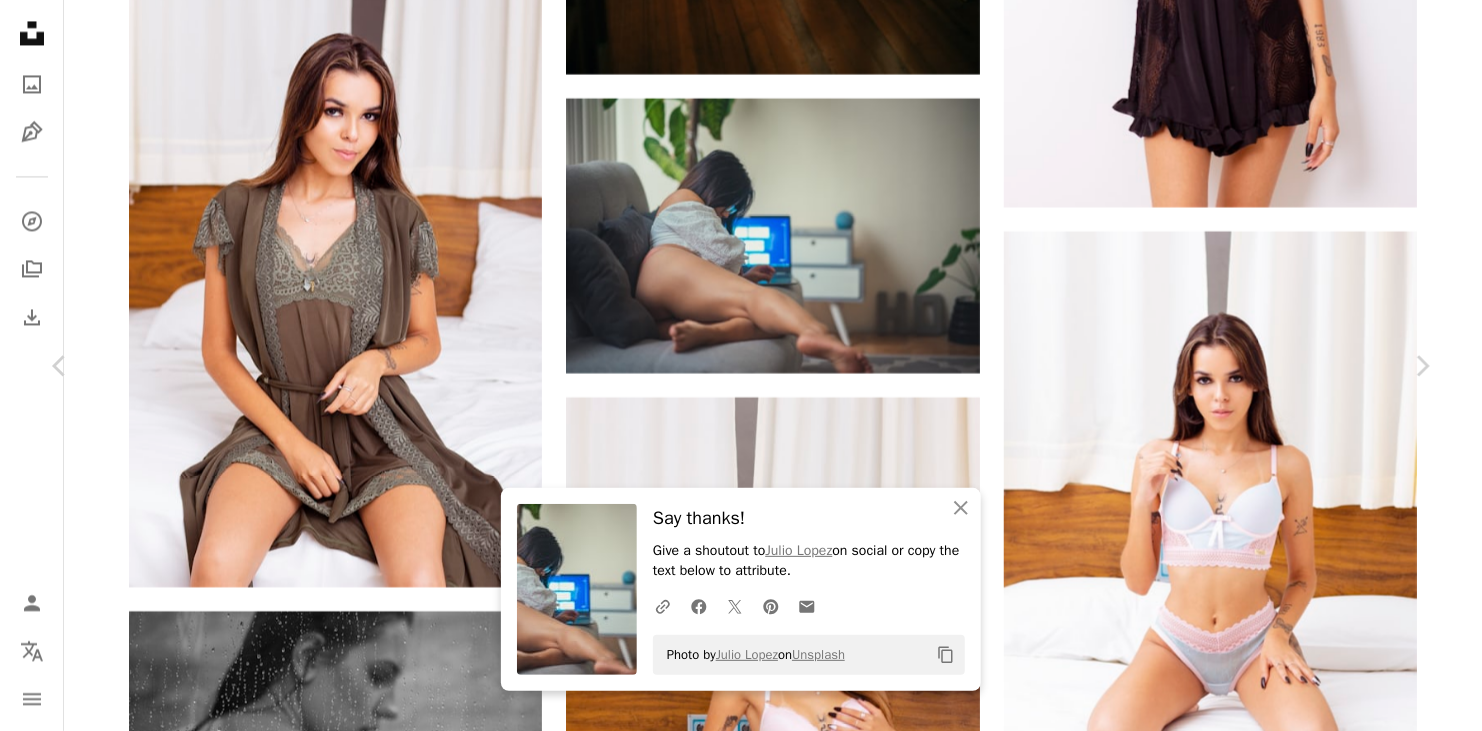 click on "An X shape Chevron left Chevron right An X shape Close Say thanks! Give a shoutout to  [FIRST] [LAST]  on social or copy the text below to attribute. A URL sharing icon (chains) Facebook icon X (formerly Twitter) icon Pinterest icon An envelope Photo by  [FIRST] [LAST]  on  Unsplash
Copy content [FIRST] [LAST] Available for hire A checkmark inside of a circle A heart A plus sign Download free Chevron down Zoom in Views 79,131 Downloads 450 A forward-right arrow Share Info icon Info More Actions Calendar outlined Published on  September 19, 2021 Camera SONY, ILCE-7 Safety Free to use under the  Unsplash License work working work from home boudoir latina latin mexican woman boudoir photography human computer laptop furniture table electronics screen monitor dating display sitting lcd screen Creative Commons images Browse premium related images on iStock  |  Save 20% with code UNSPLASH20 View more on iStock  ↗ Related images A heart A plus sign Sincerely Media Available for hire A checkmark inside of a circle" at bounding box center [741, 6668] 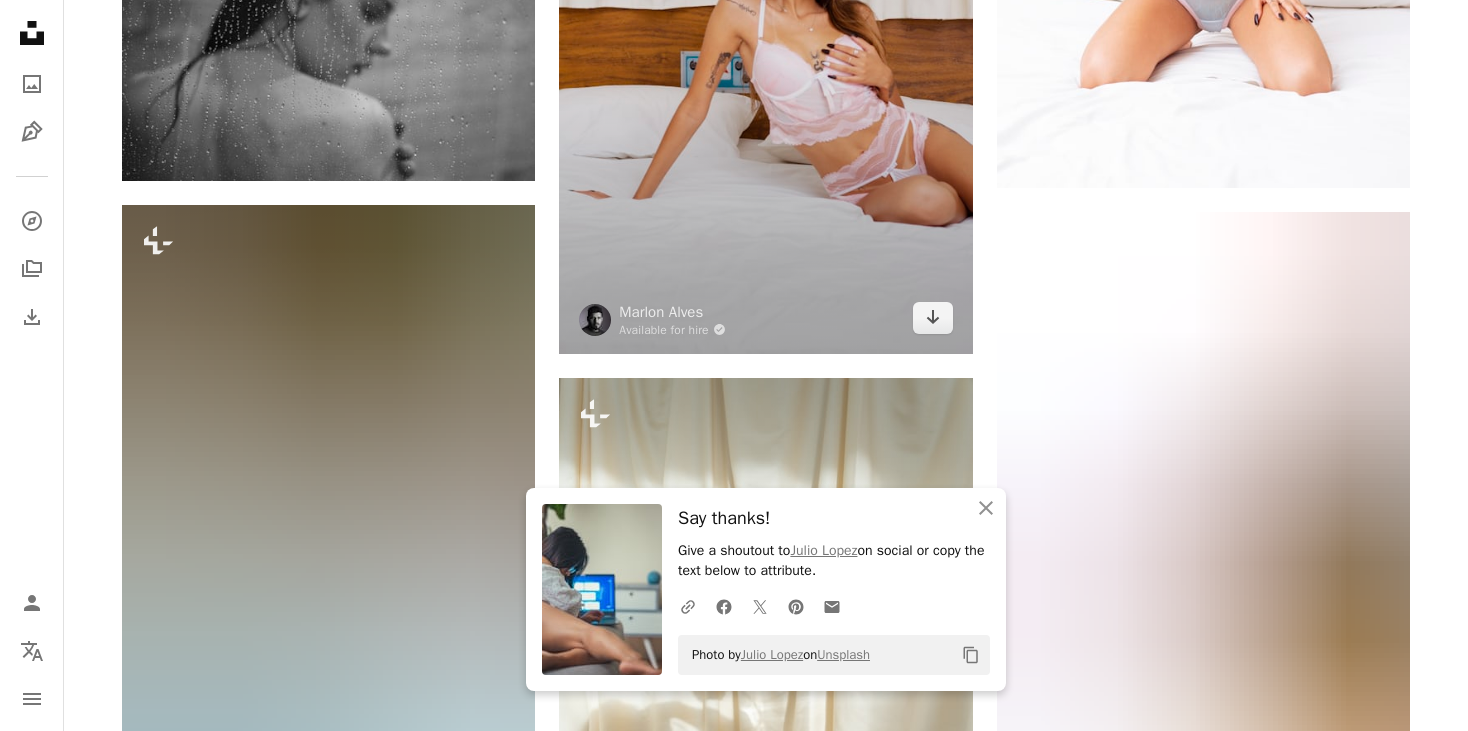 scroll, scrollTop: 24994, scrollLeft: 0, axis: vertical 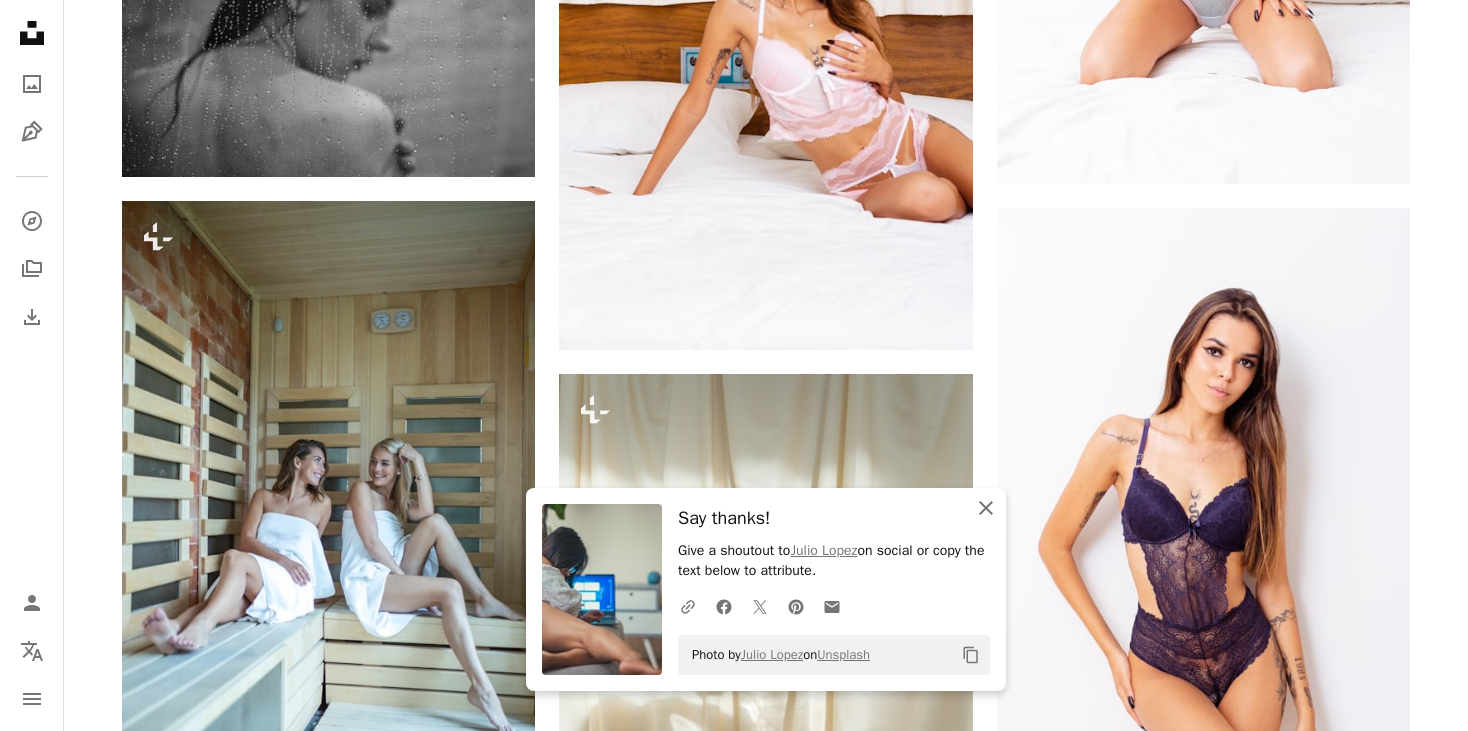 click on "An X shape" 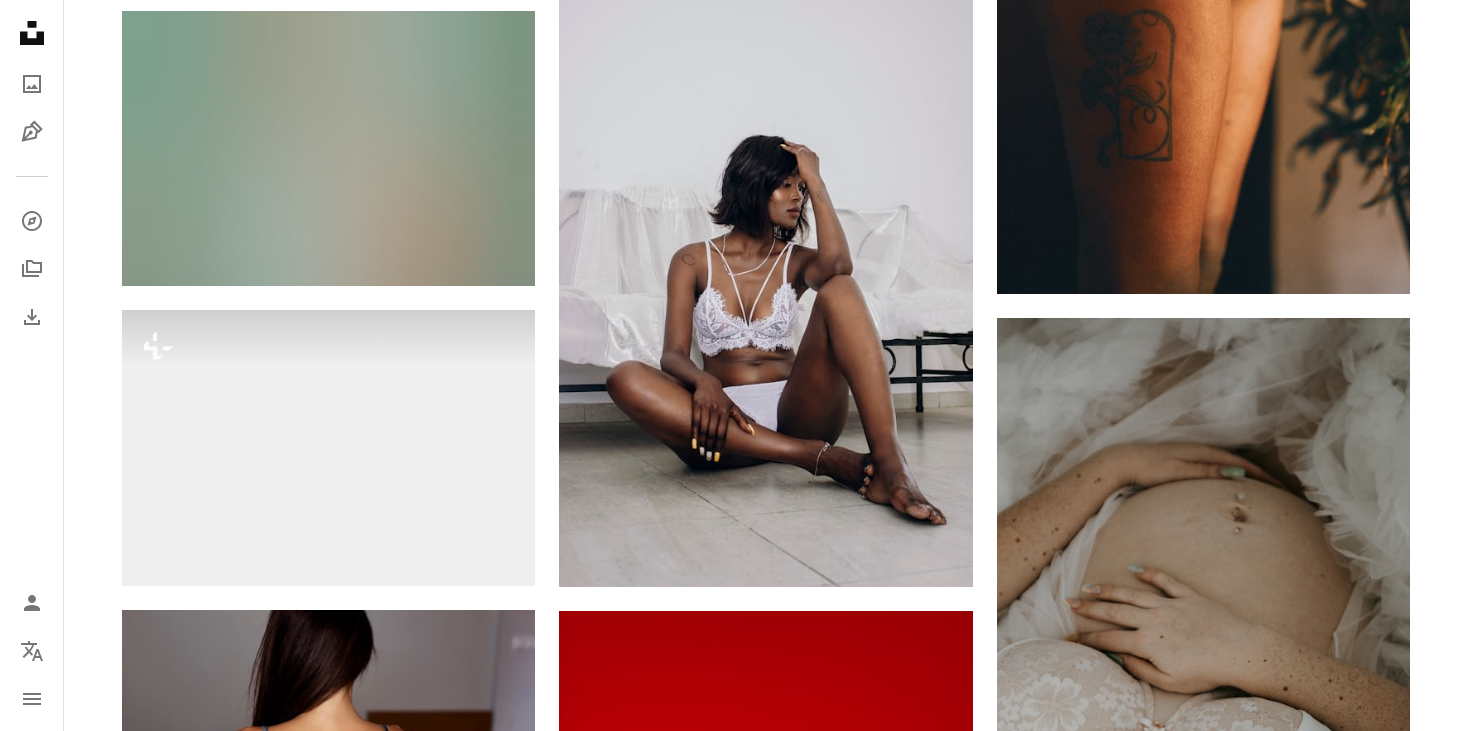 scroll, scrollTop: 32224, scrollLeft: 0, axis: vertical 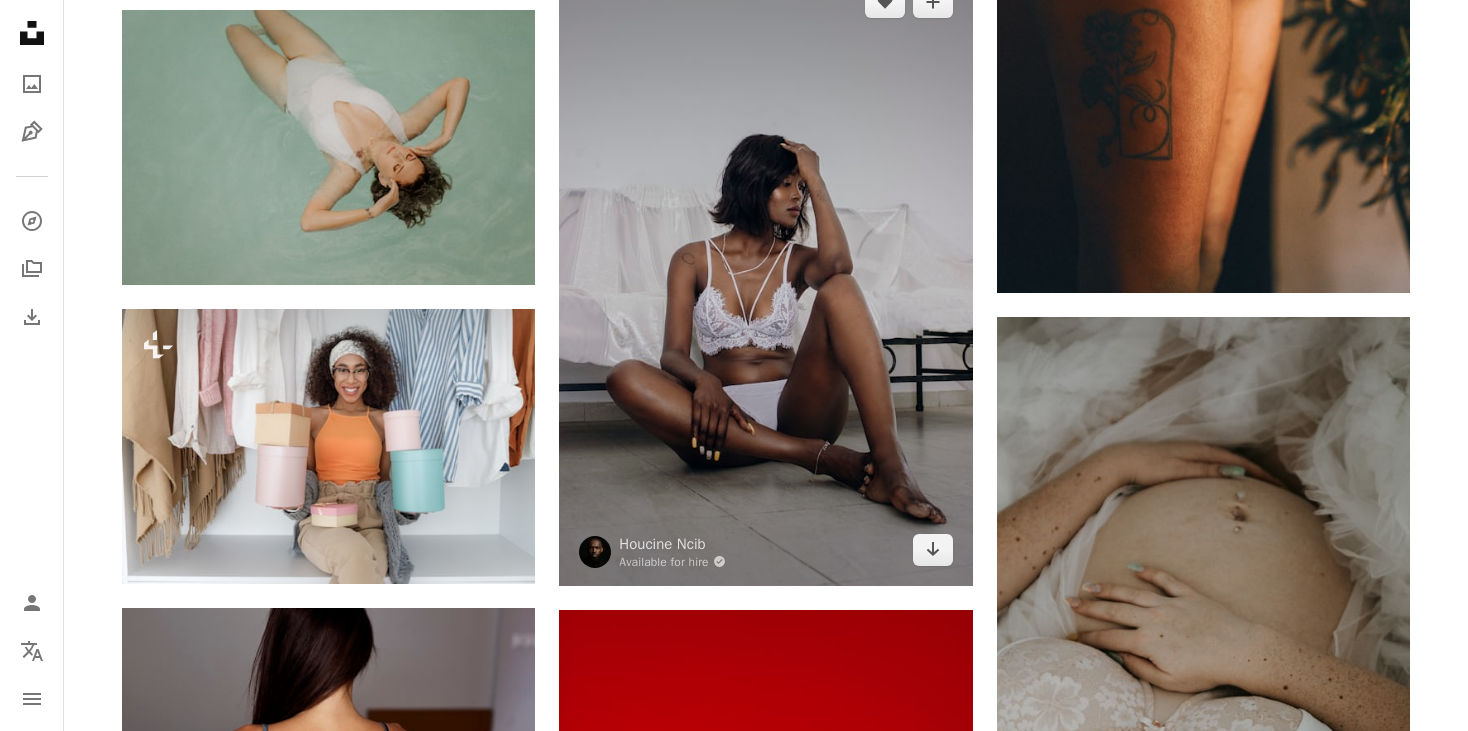 click at bounding box center [765, 276] 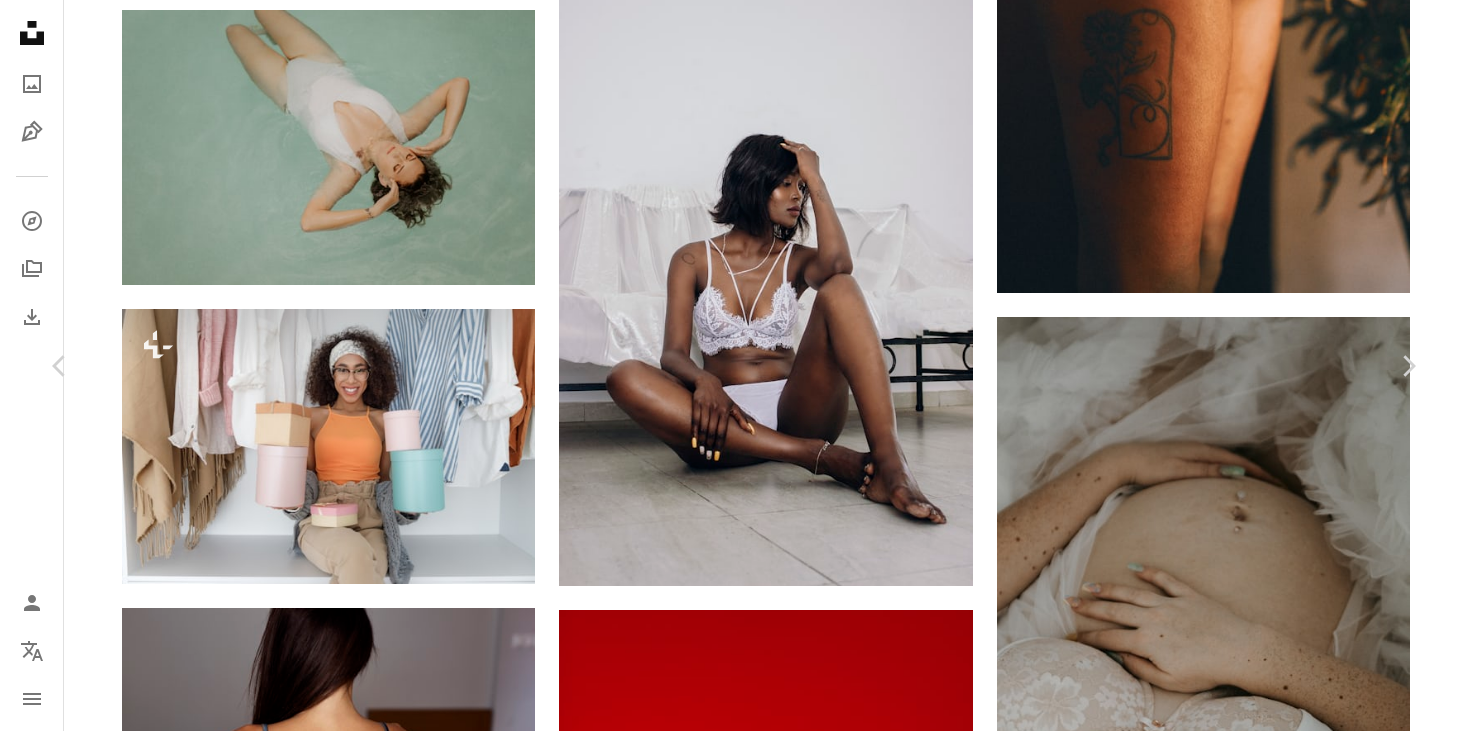 click on "Chevron down" 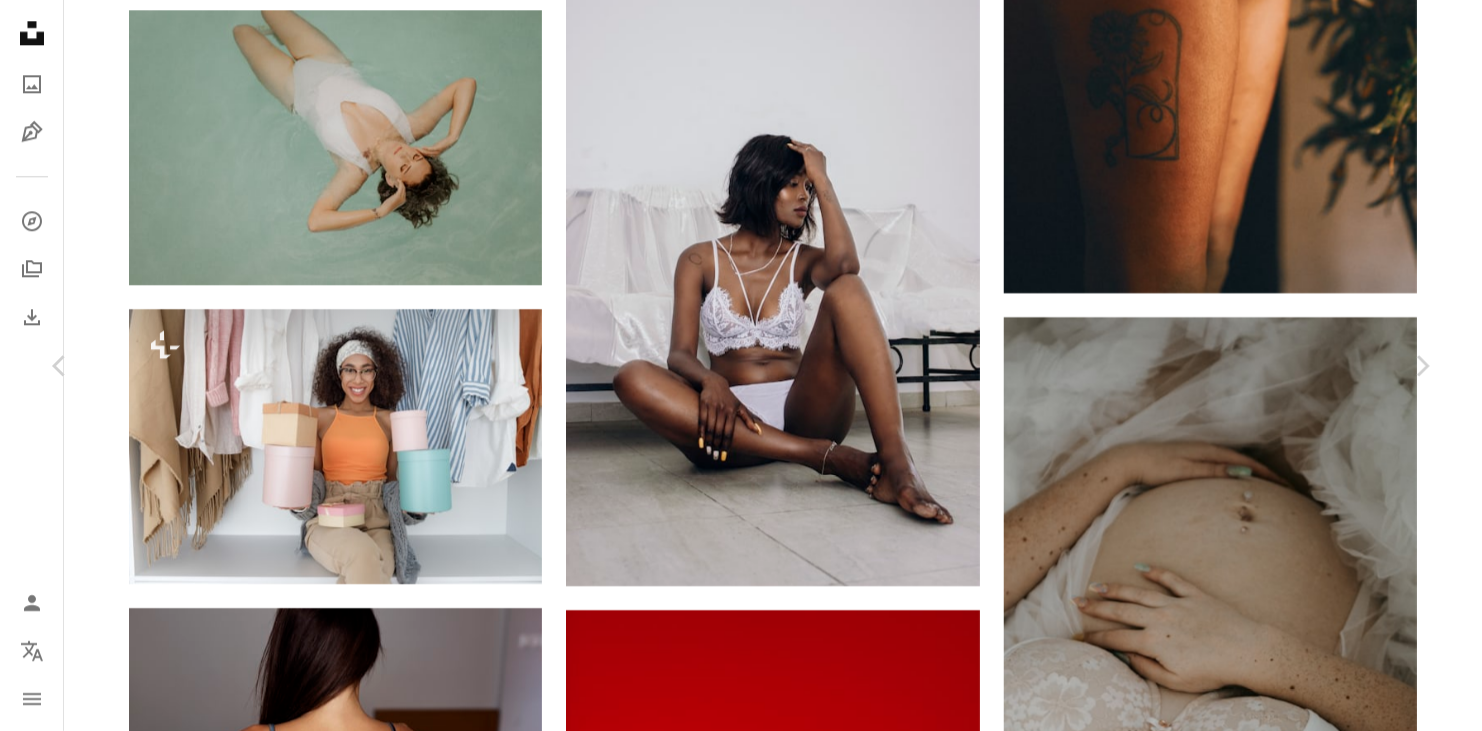 click on "( 2400 x 3599 )" at bounding box center [1224, 4845] 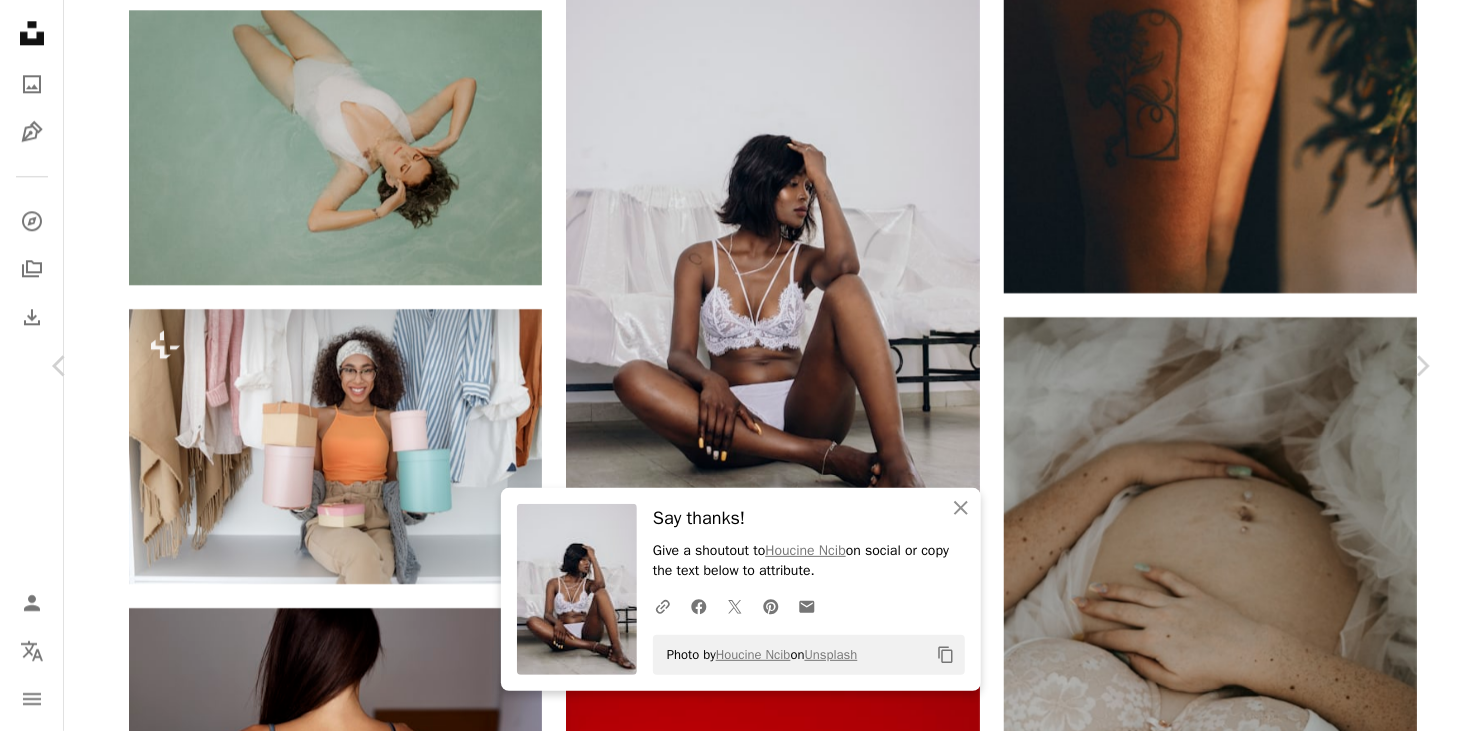 click on "An X shape Chevron left Chevron right An X shape Close Say thanks! Give a shoutout to  [FIRST] [LAST]  on social or copy the text below to attribute. A URL sharing icon (chains) Facebook icon X (formerly Twitter) icon Pinterest icon An envelope Photo by  [FIRST] [LAST]  on  Unsplash
Copy content [FIRST] [LAST] Available for hire A checkmark inside of a circle A heart A plus sign Download free Chevron down Zoom in Views 693,146 Downloads 5,311 Featured in Photos ,  Fashion & Beauty A forward-right arrow Share Info icon Info More Actions Beautiful boudoir portrait of a gorgeous ebony model.
A map marker [CITY] - [CITY], [COUNTRY] Calendar outlined Published on  July 2, 2021 Camera Canon, EOS 600D Safety Free to use under the  Unsplash License sexy fashion model bikini style mood boudoir solitude sensuality ebony bare feet boudoir portrait woman portrait girl human grey female bra clothing Free stock photos Browse premium related images on iStock  |  Save 20% with code UNSPLASH20 View more on iStock  ↗" at bounding box center (741, 5042) 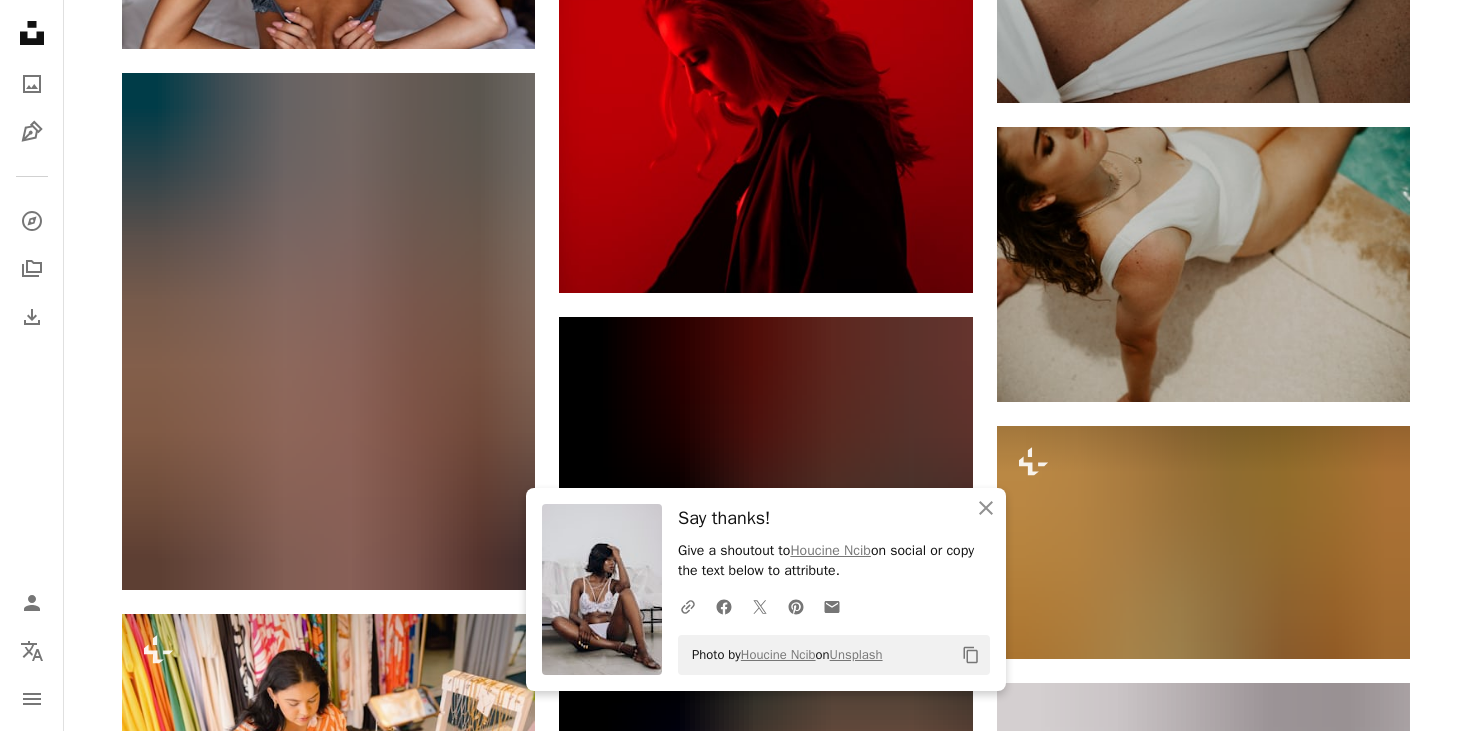 scroll, scrollTop: 33059, scrollLeft: 0, axis: vertical 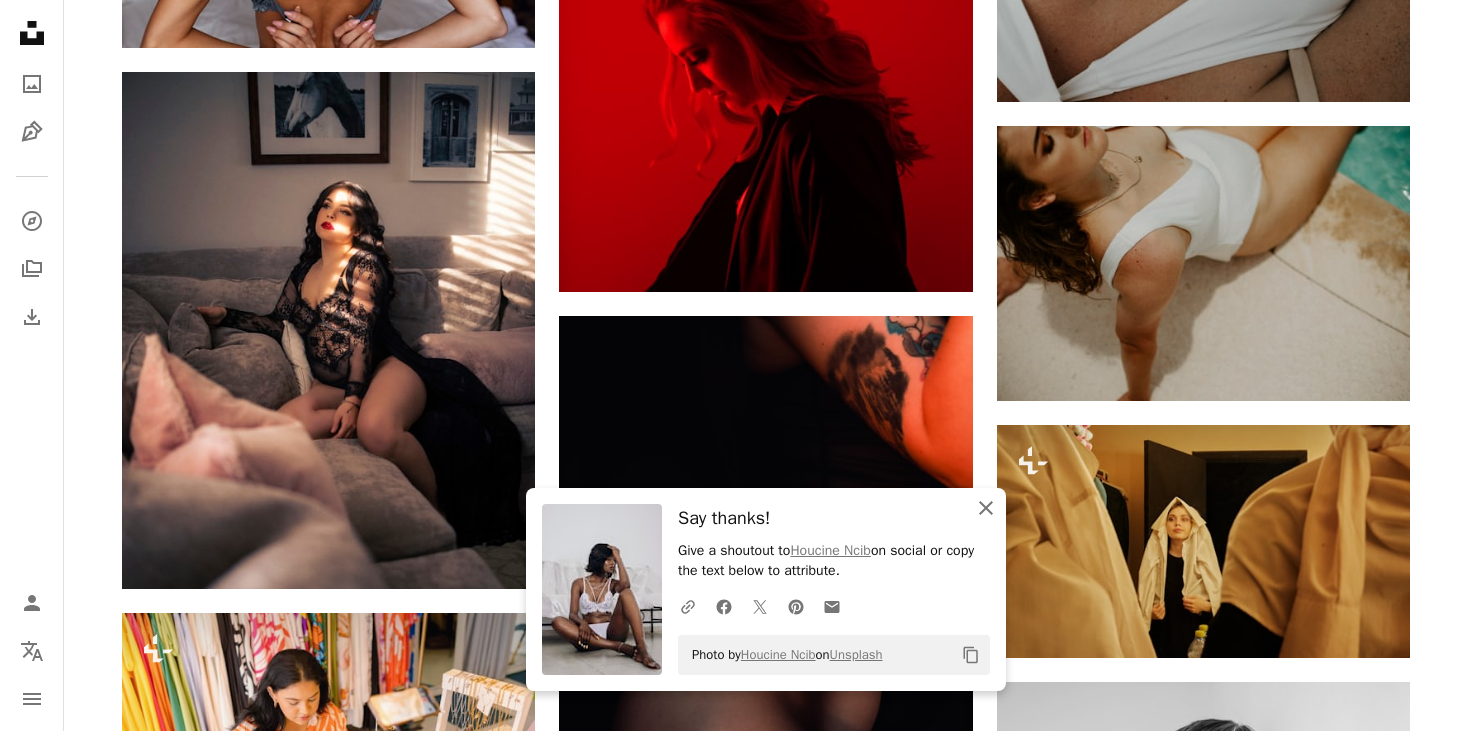 click on "An X shape" 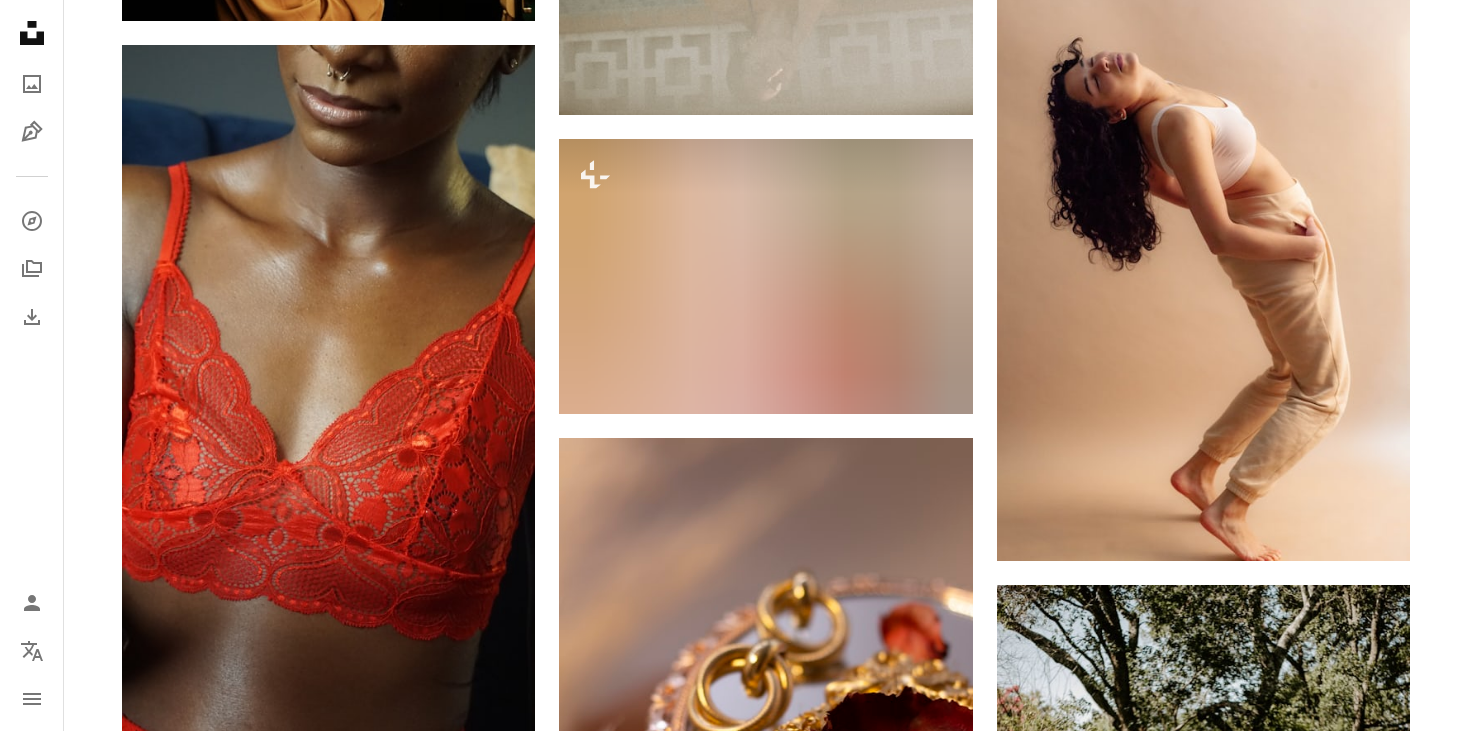 scroll, scrollTop: 36340, scrollLeft: 0, axis: vertical 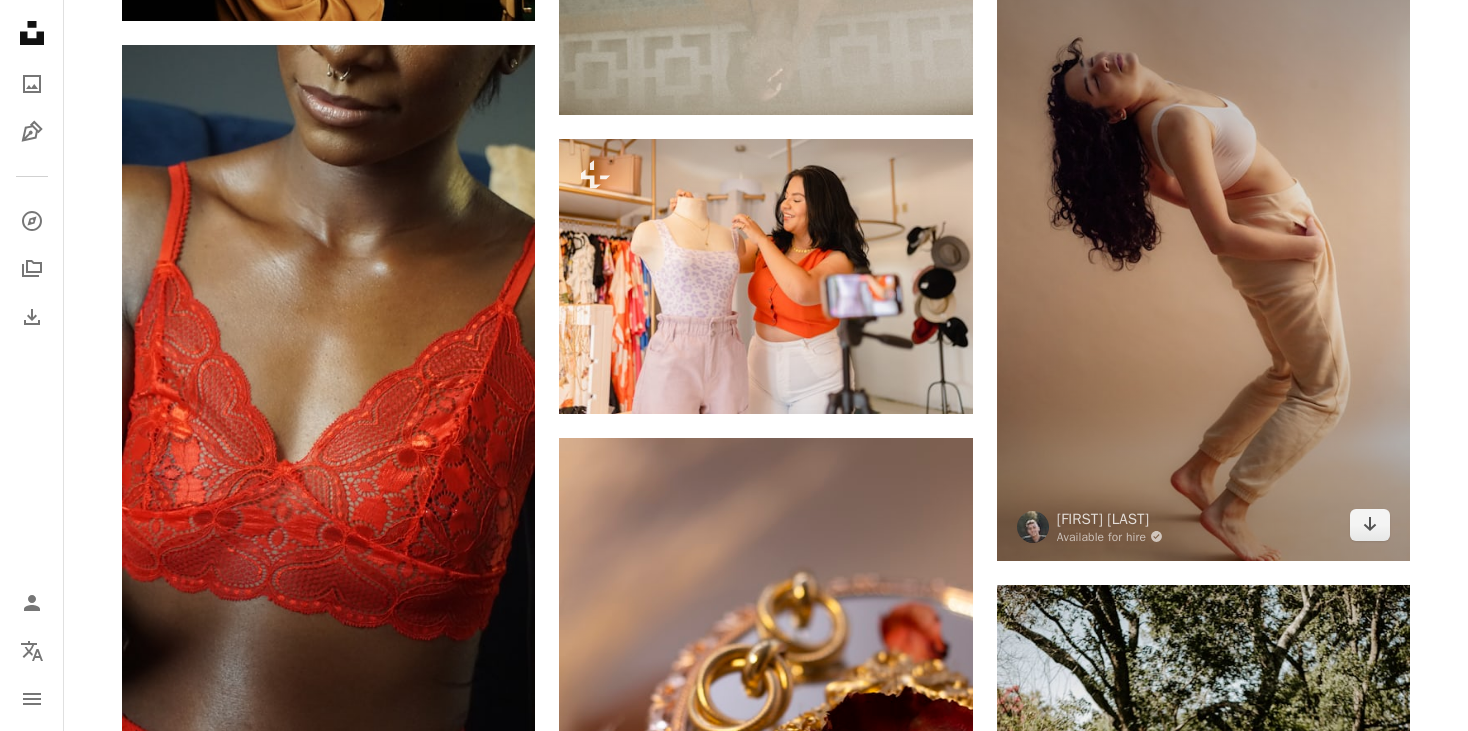 click at bounding box center [1203, 251] 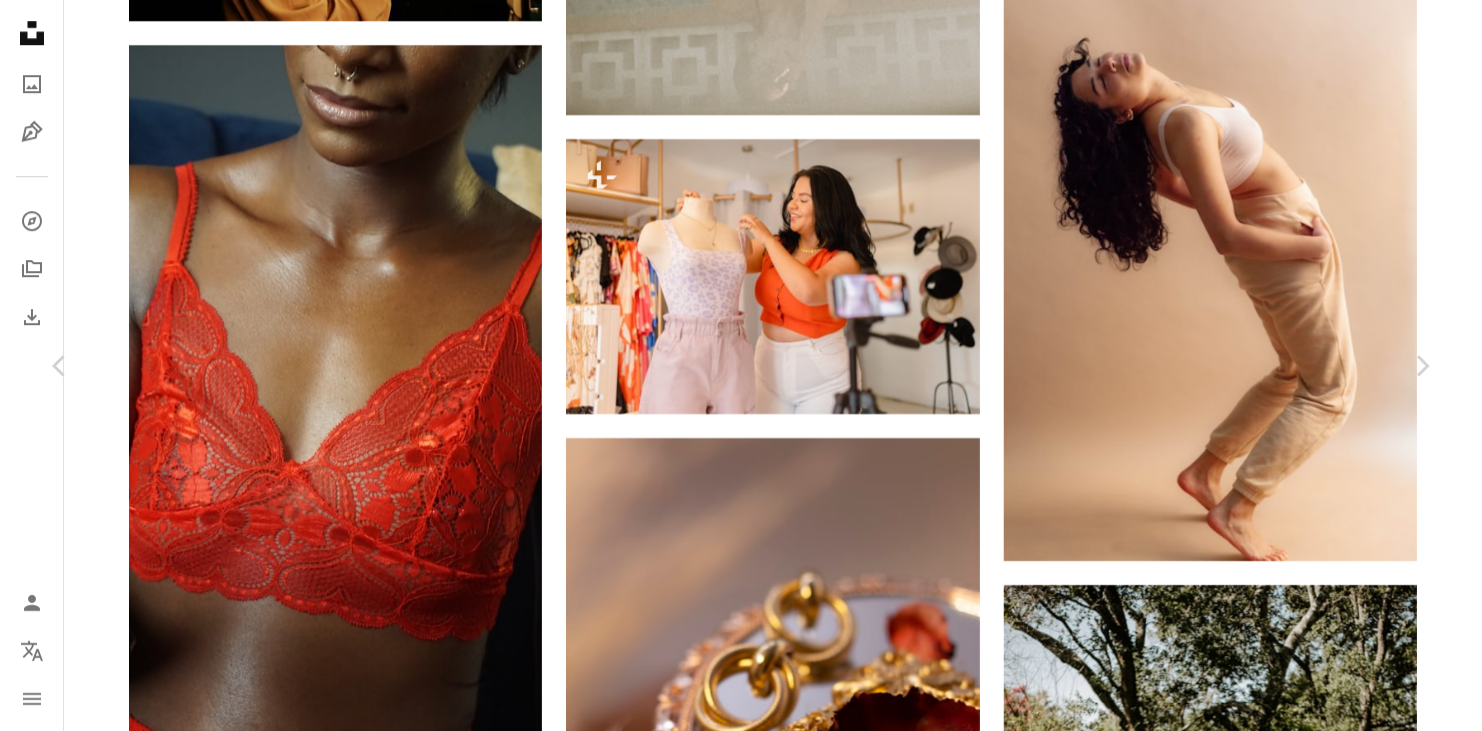 click 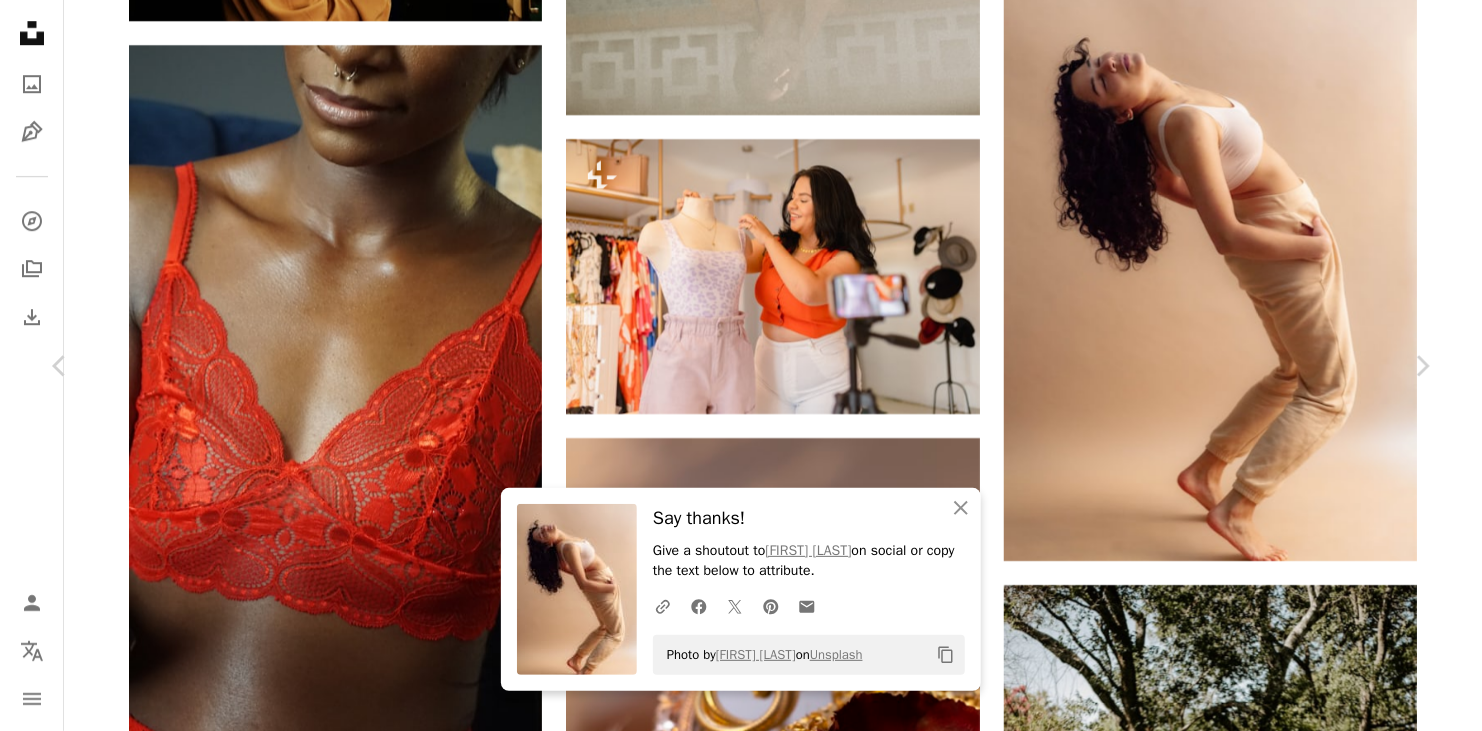 click on "An X shape" at bounding box center (20, 20) 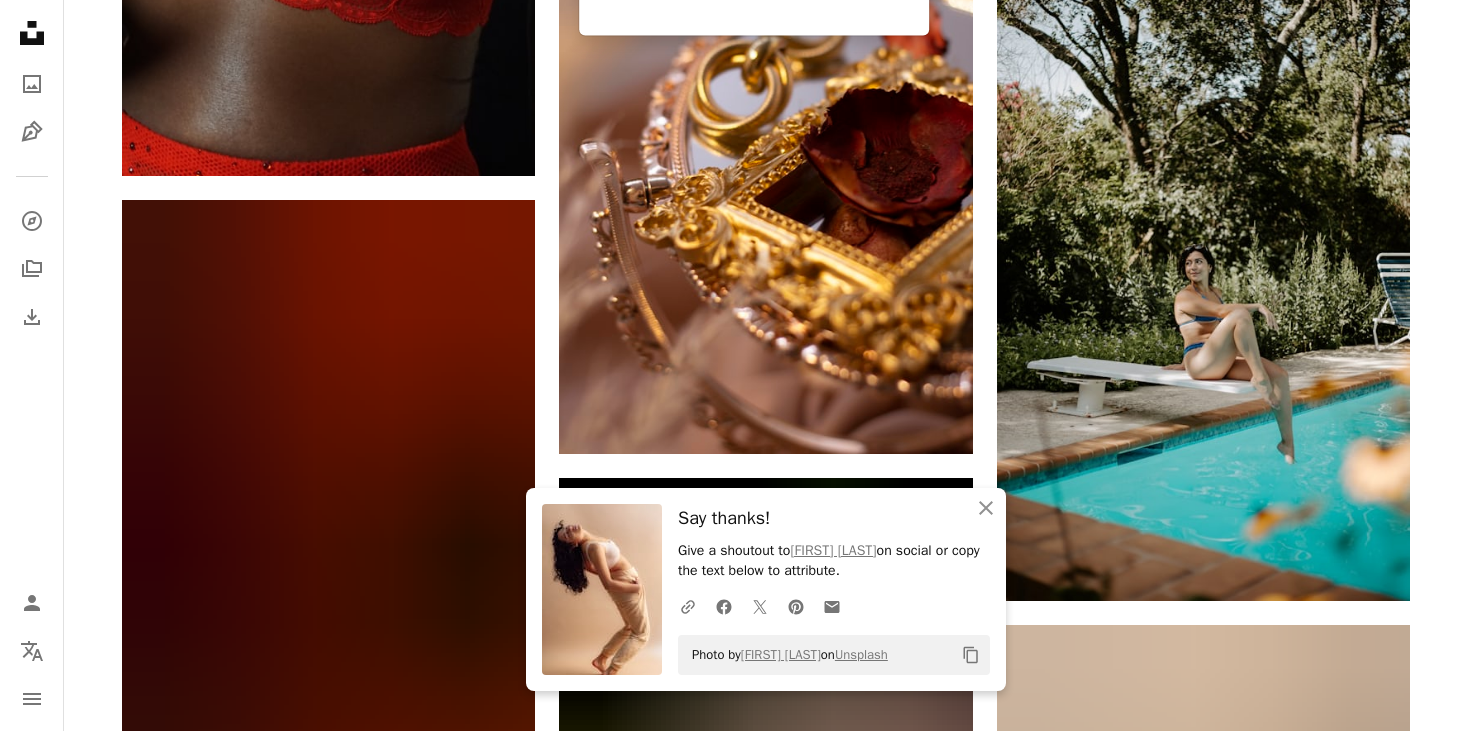scroll, scrollTop: 36960, scrollLeft: 0, axis: vertical 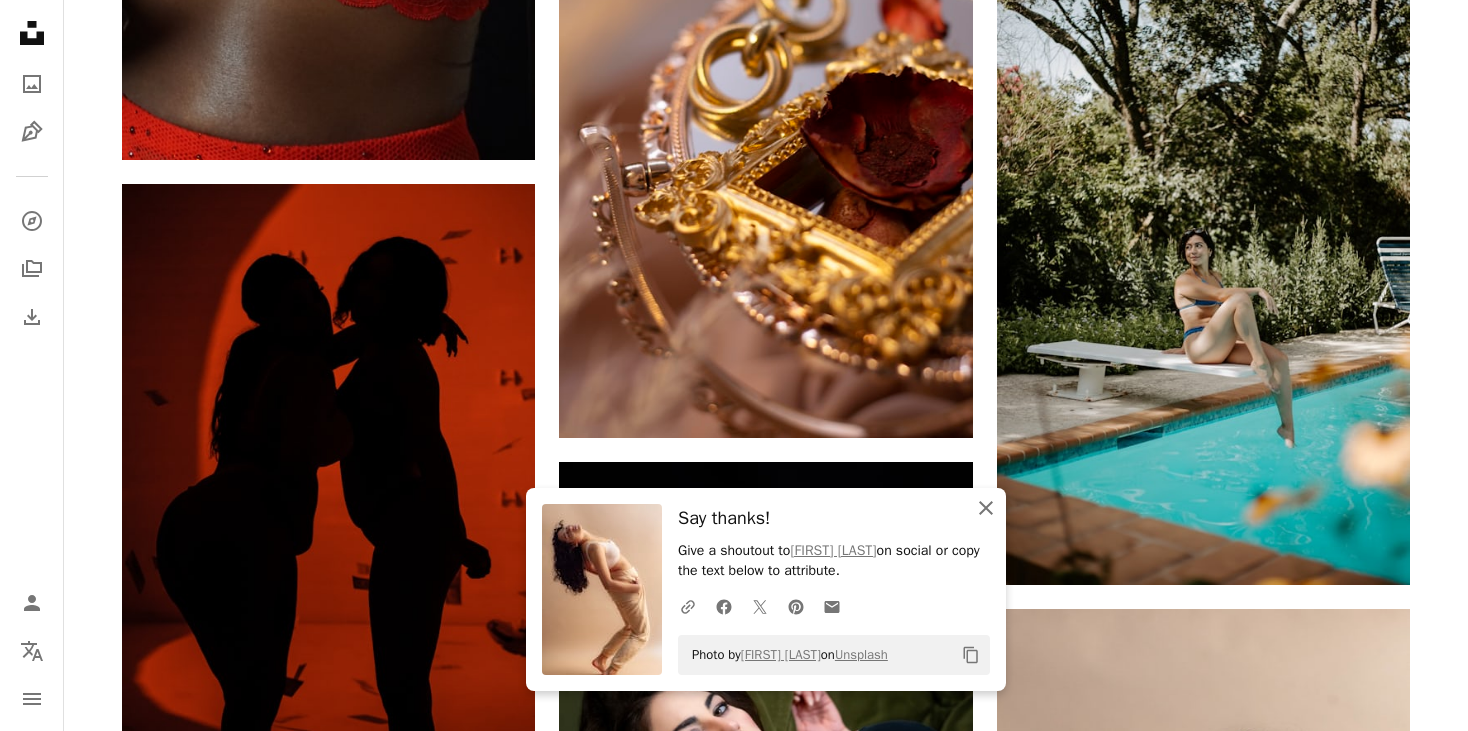 click on "An X shape" 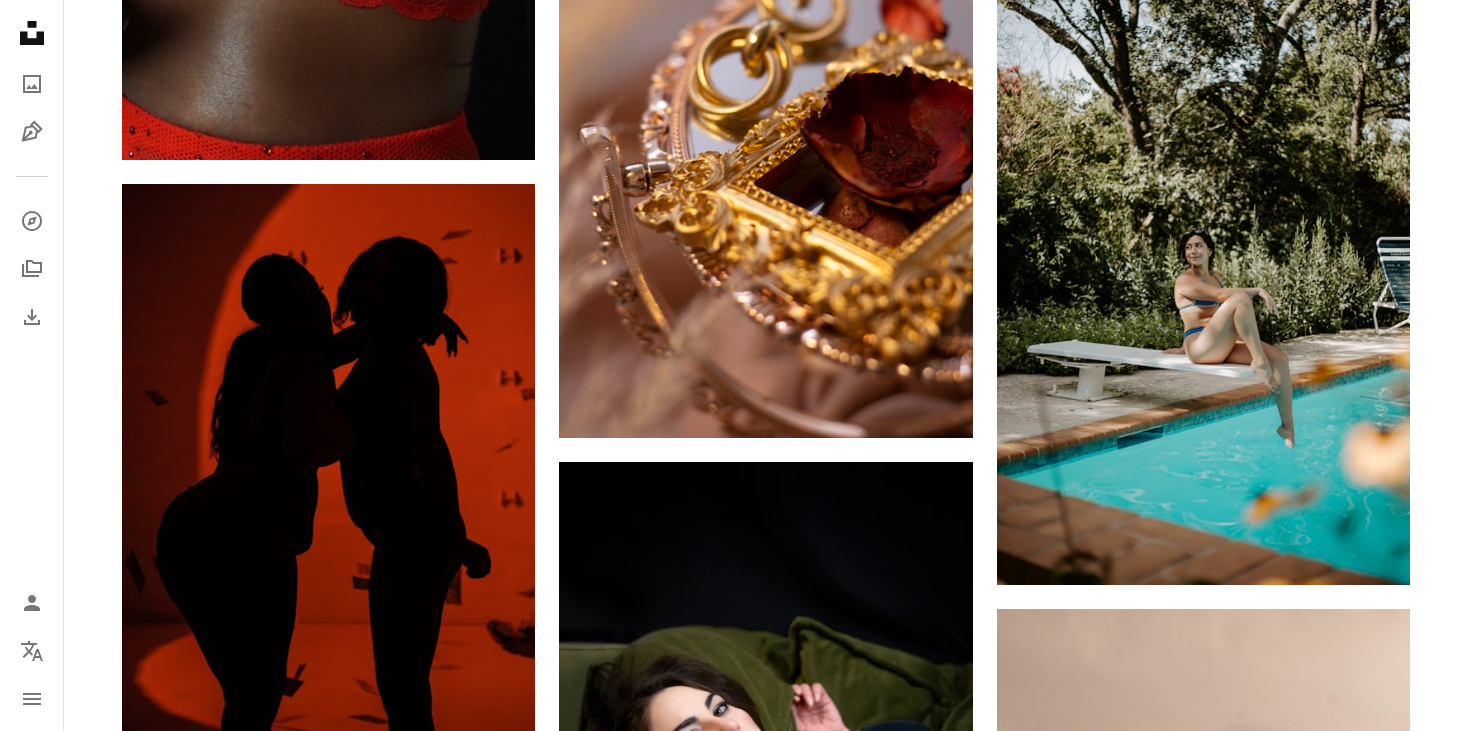 scroll, scrollTop: 36996, scrollLeft: 0, axis: vertical 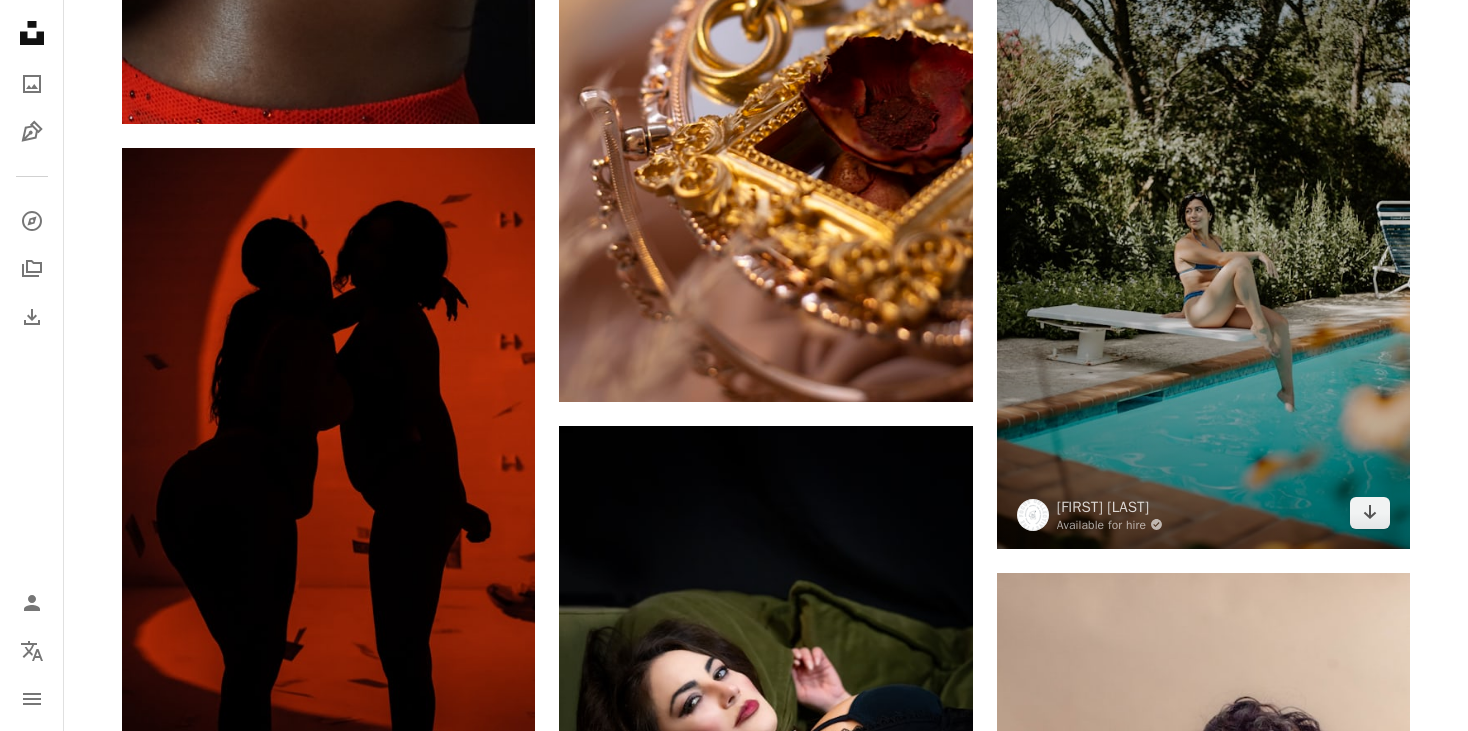 click at bounding box center (1203, 239) 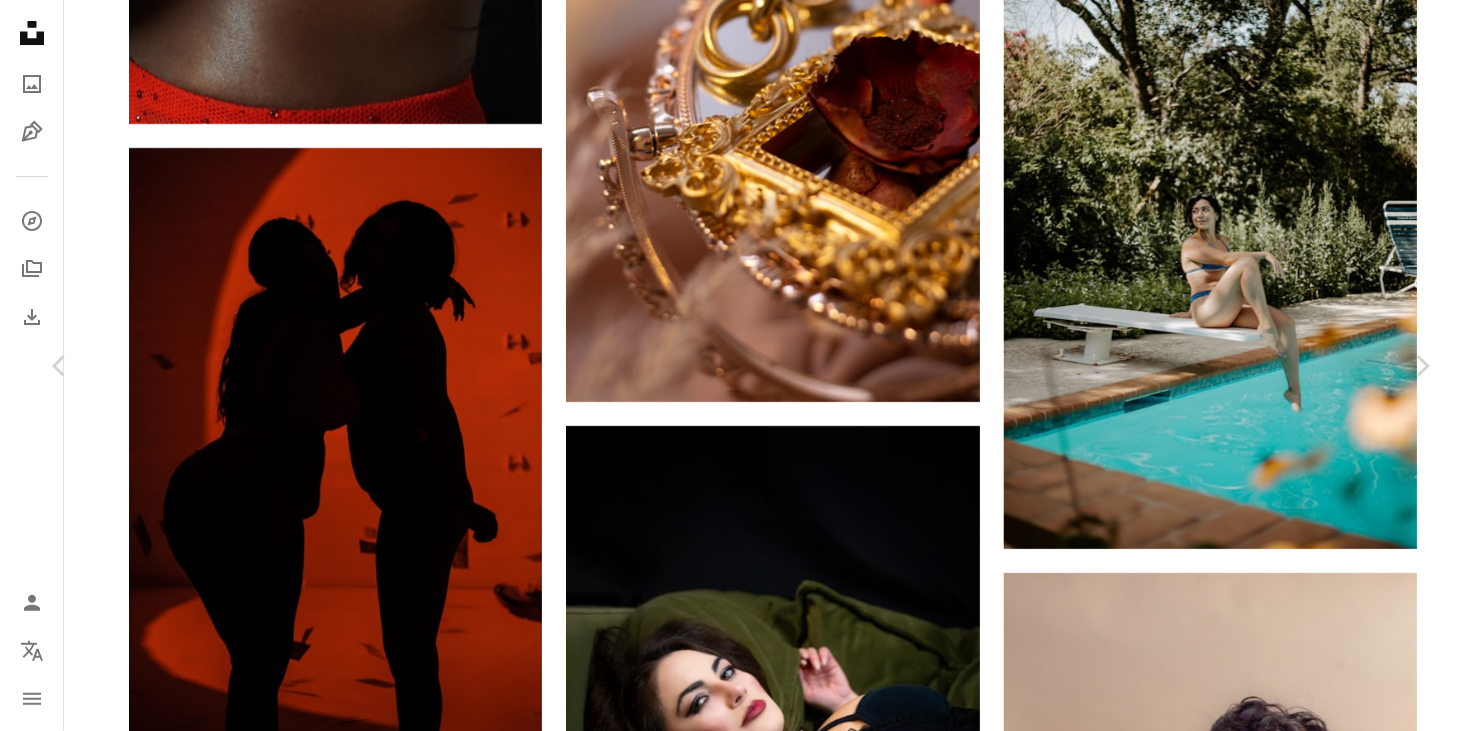 click on "Chevron down" 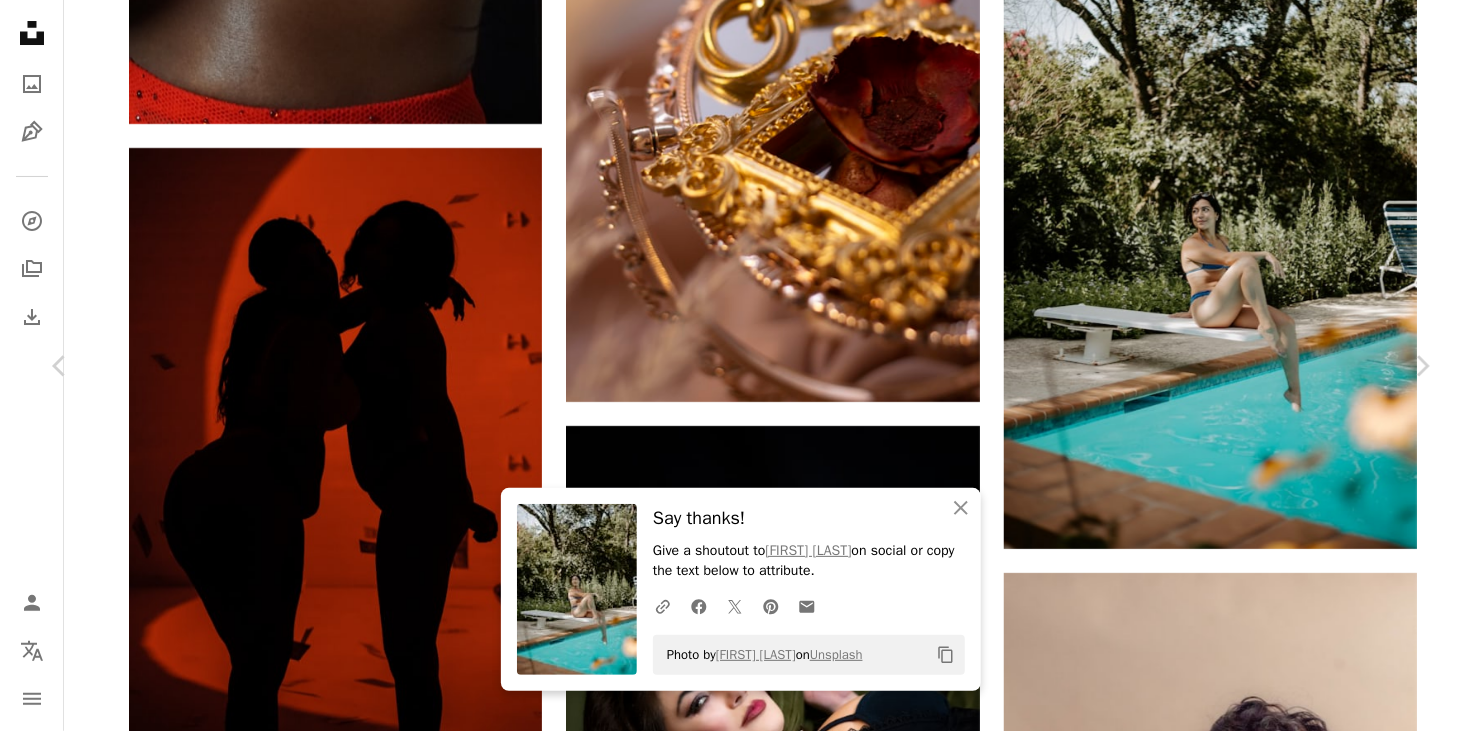 click on "An X shape" at bounding box center [20, 20] 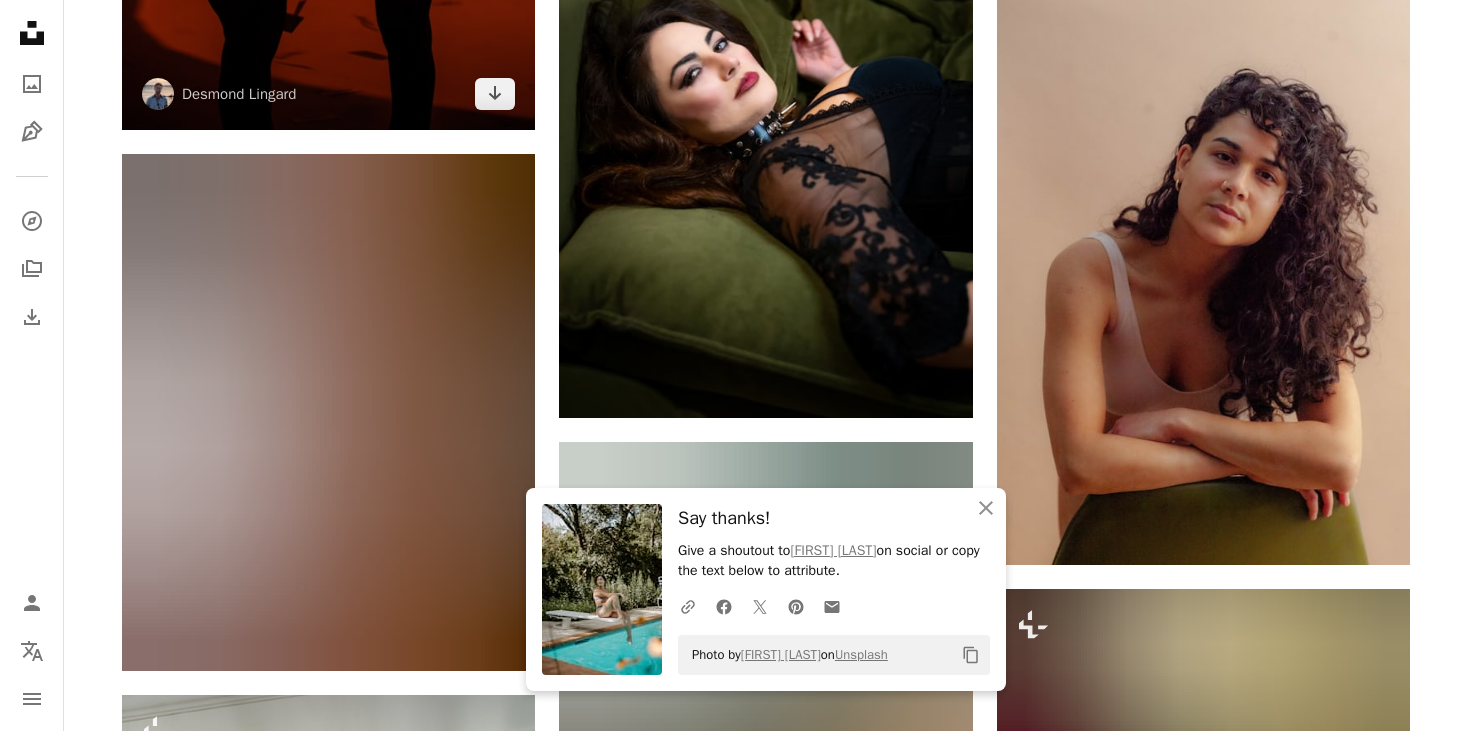scroll, scrollTop: 37627, scrollLeft: 0, axis: vertical 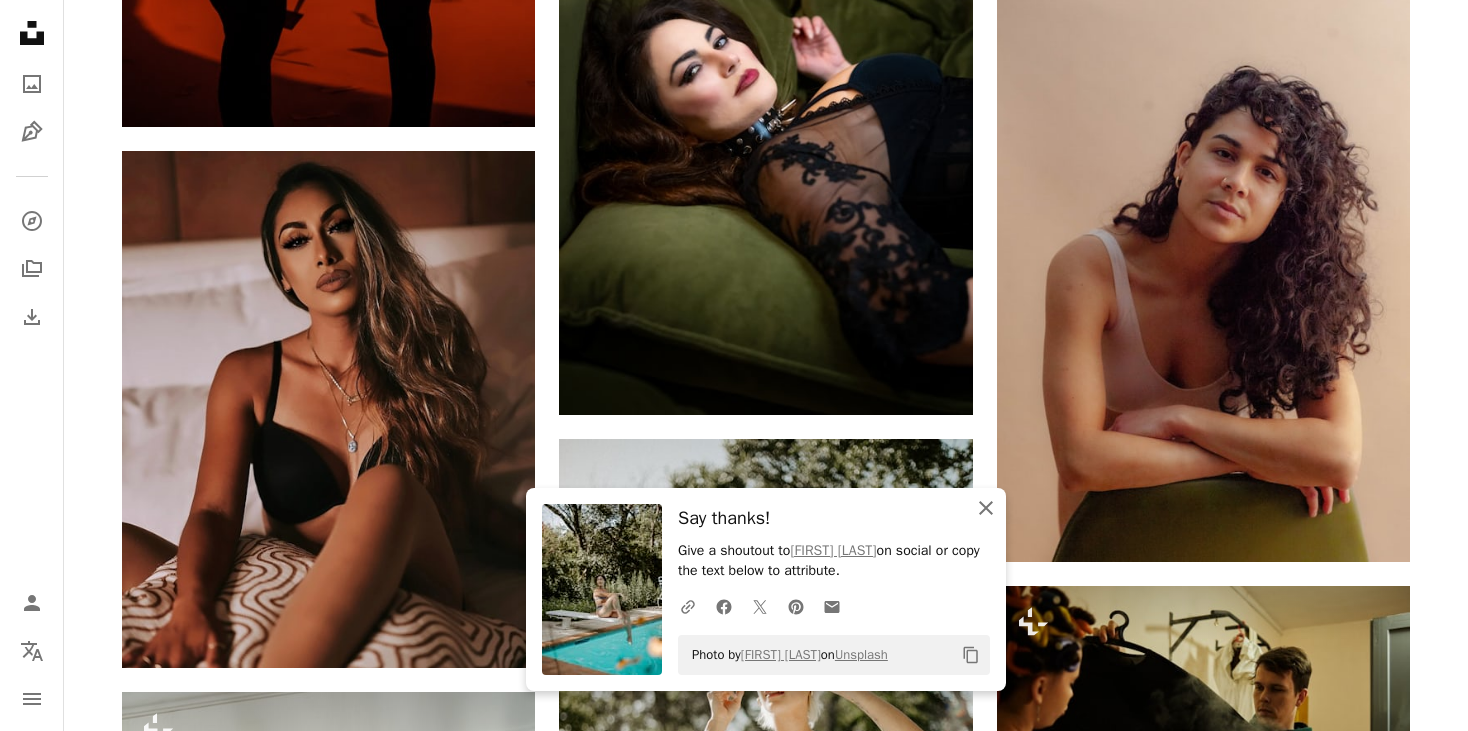 click 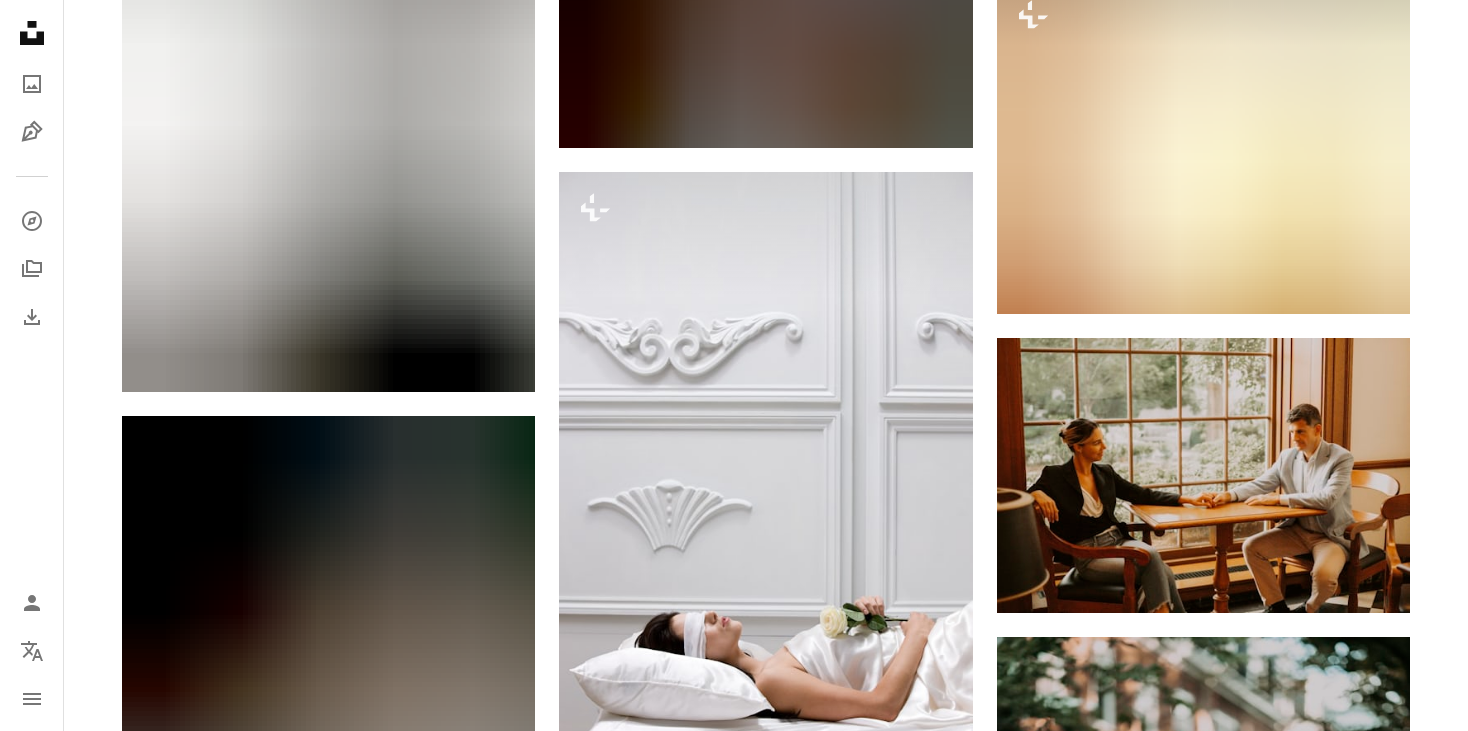 scroll, scrollTop: 61503, scrollLeft: 0, axis: vertical 